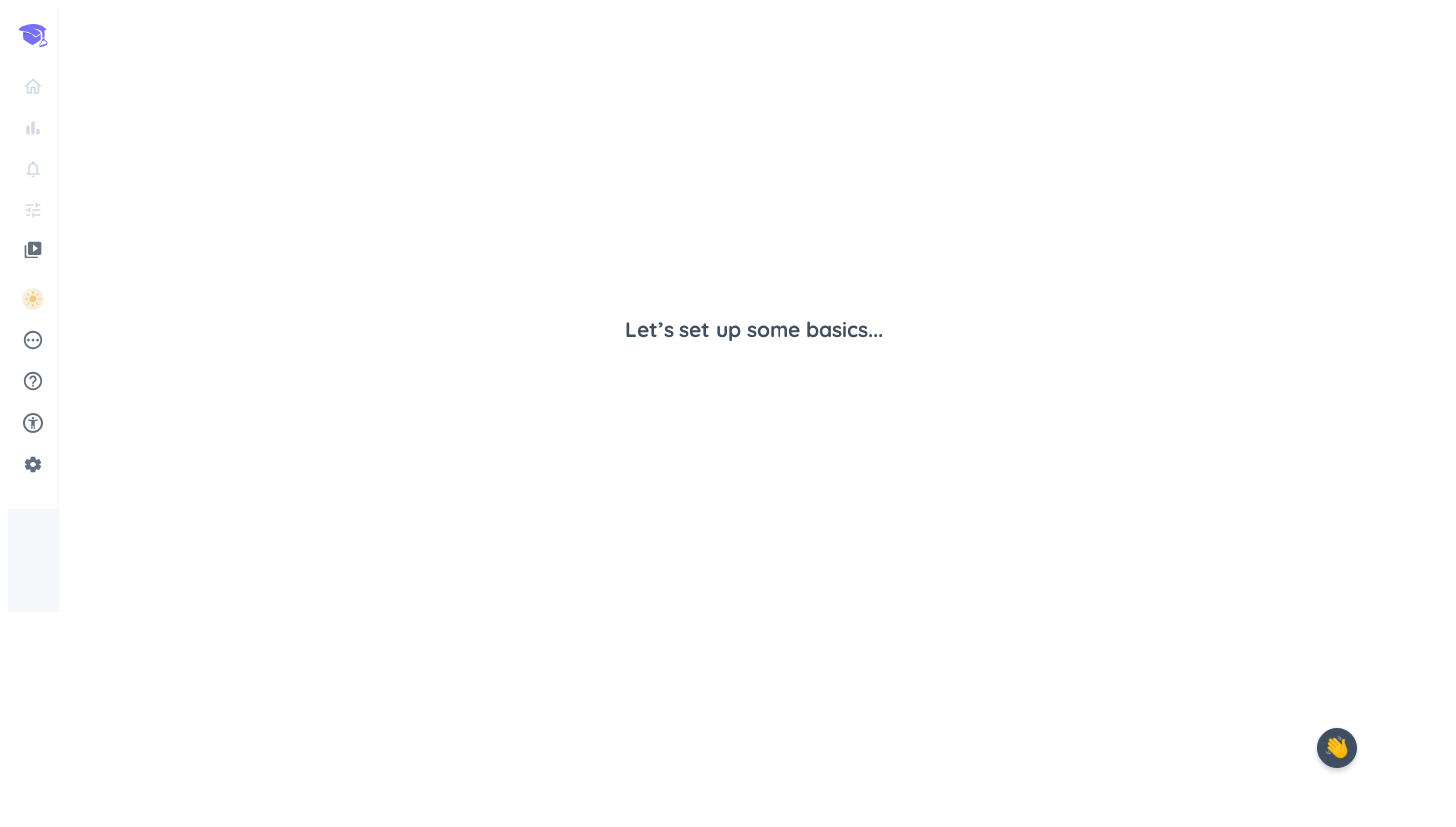 scroll, scrollTop: 0, scrollLeft: 0, axis: both 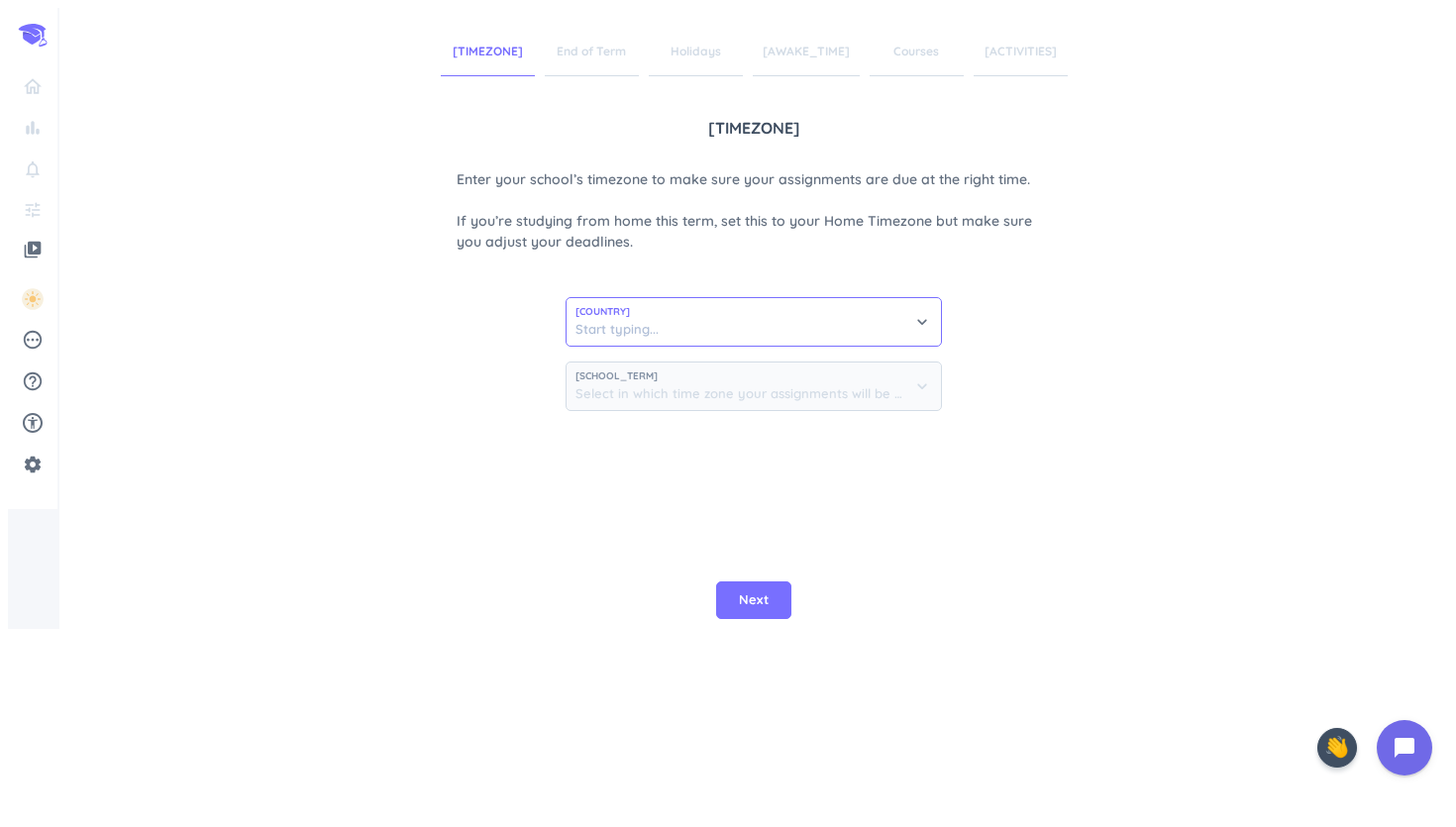 click at bounding box center (754, 322) 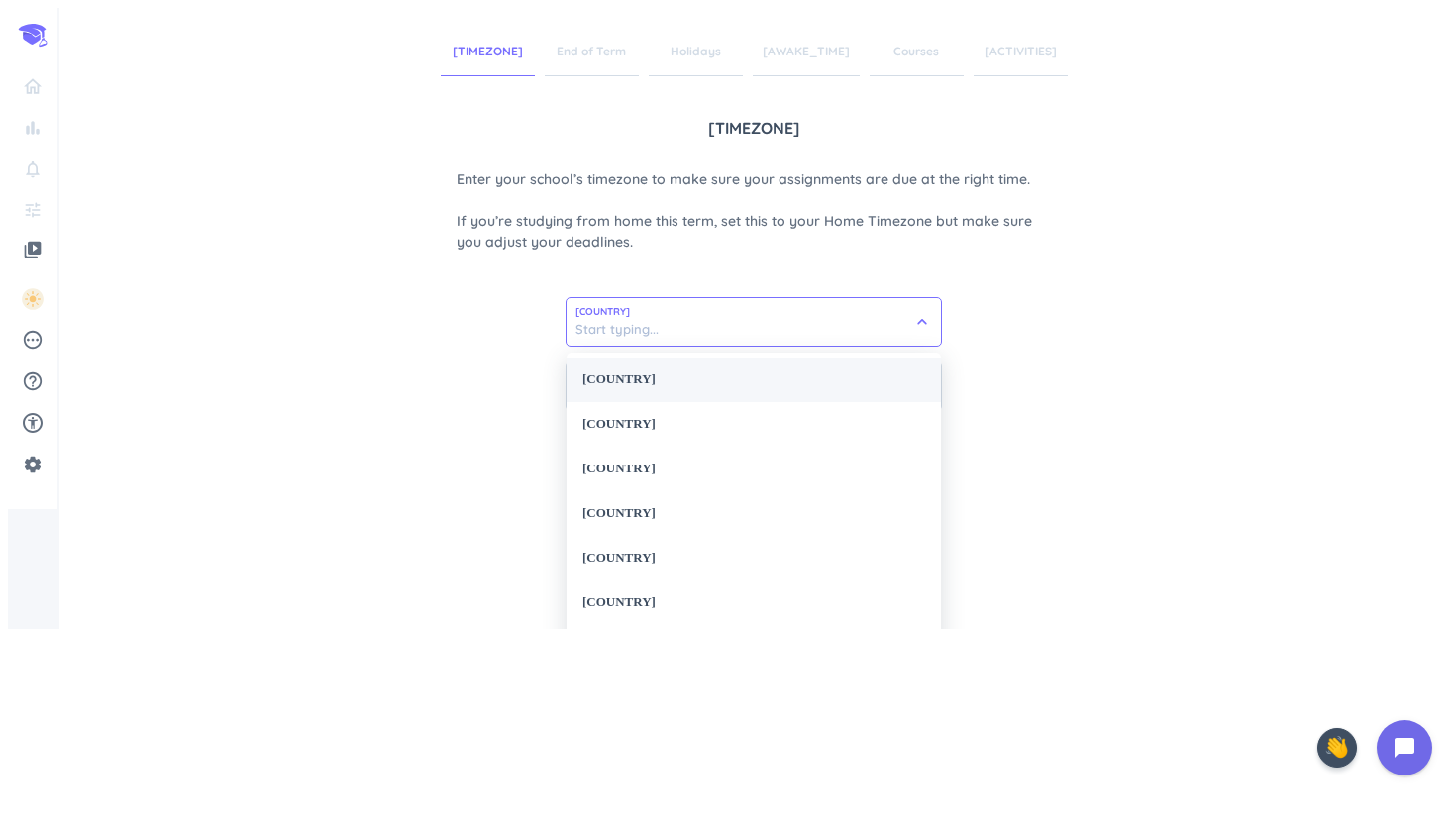 click on "[COUNTRY]" at bounding box center [754, 379] 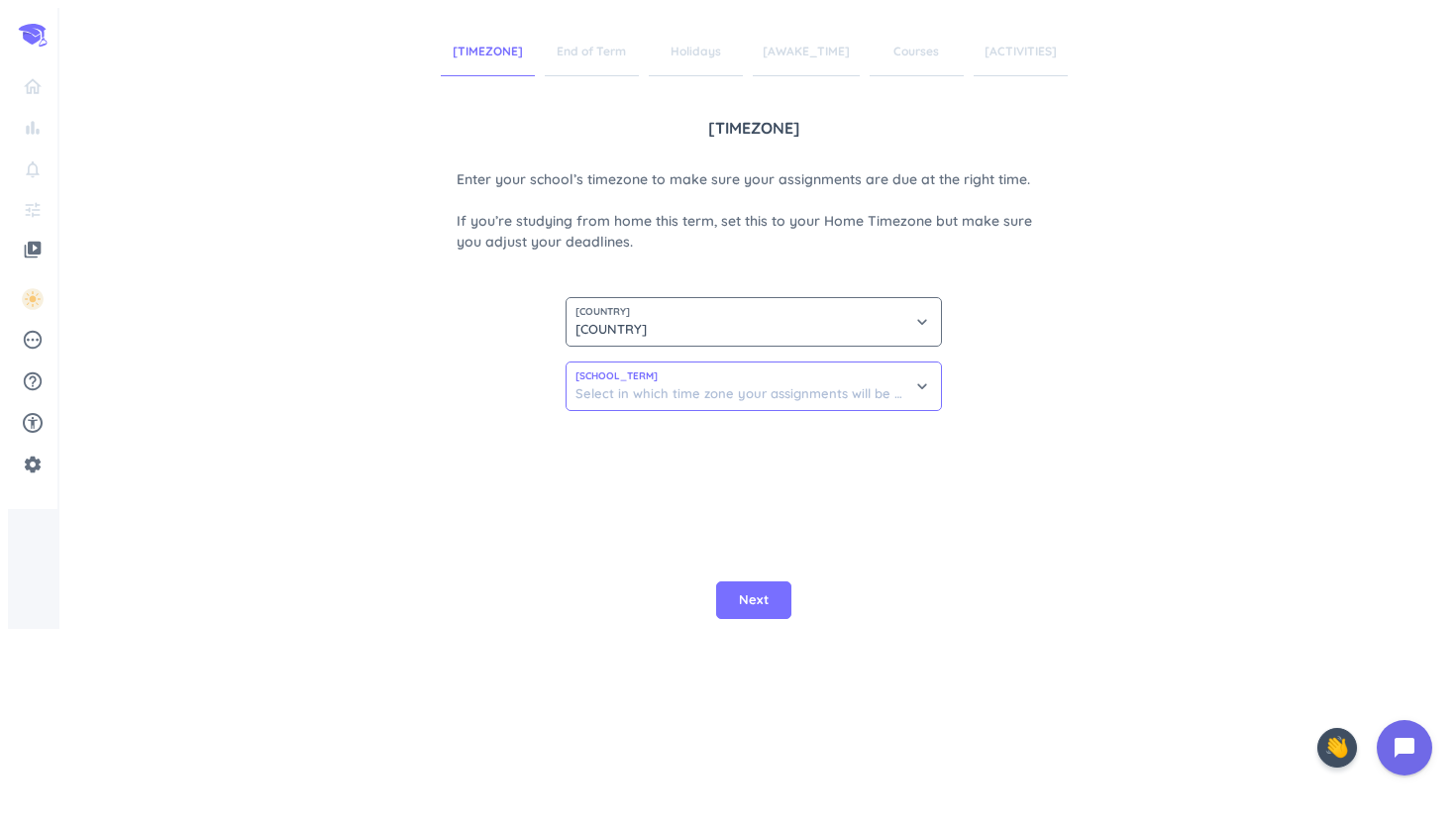 click at bounding box center [754, 386] 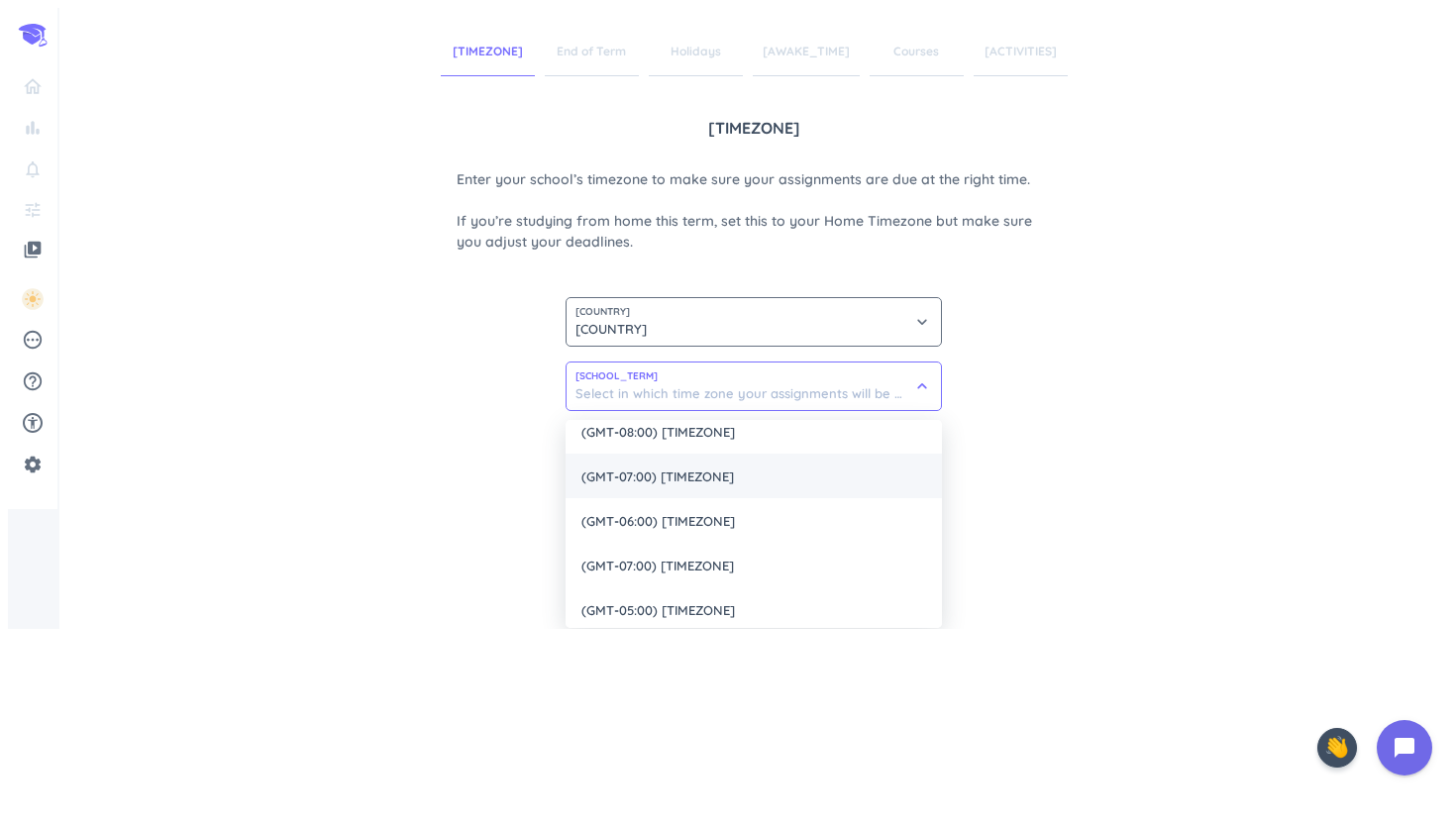 scroll, scrollTop: 62, scrollLeft: 0, axis: vertical 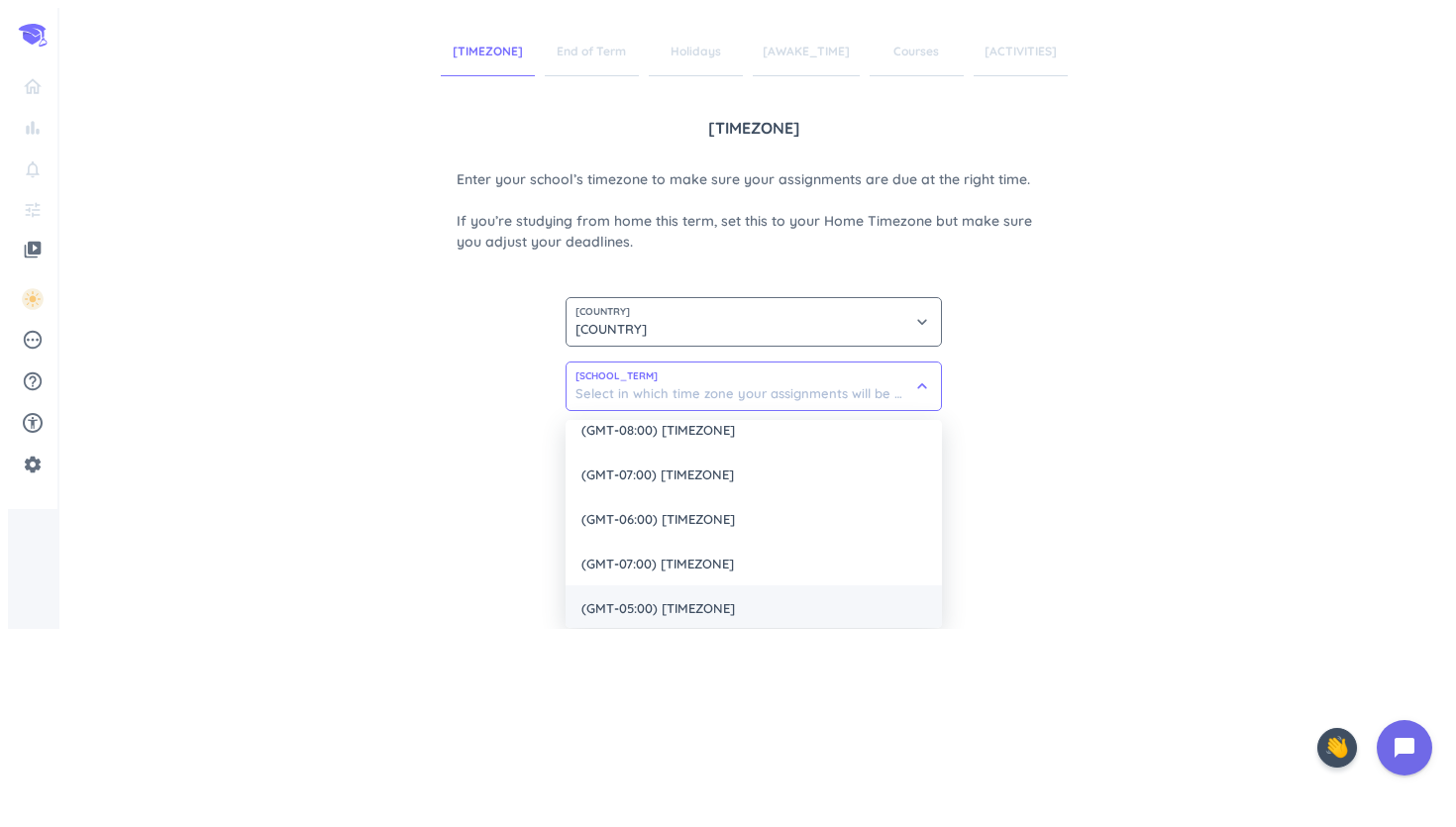 click on "(GMT-05:00) [TIMEZONE]" at bounding box center (754, 607) 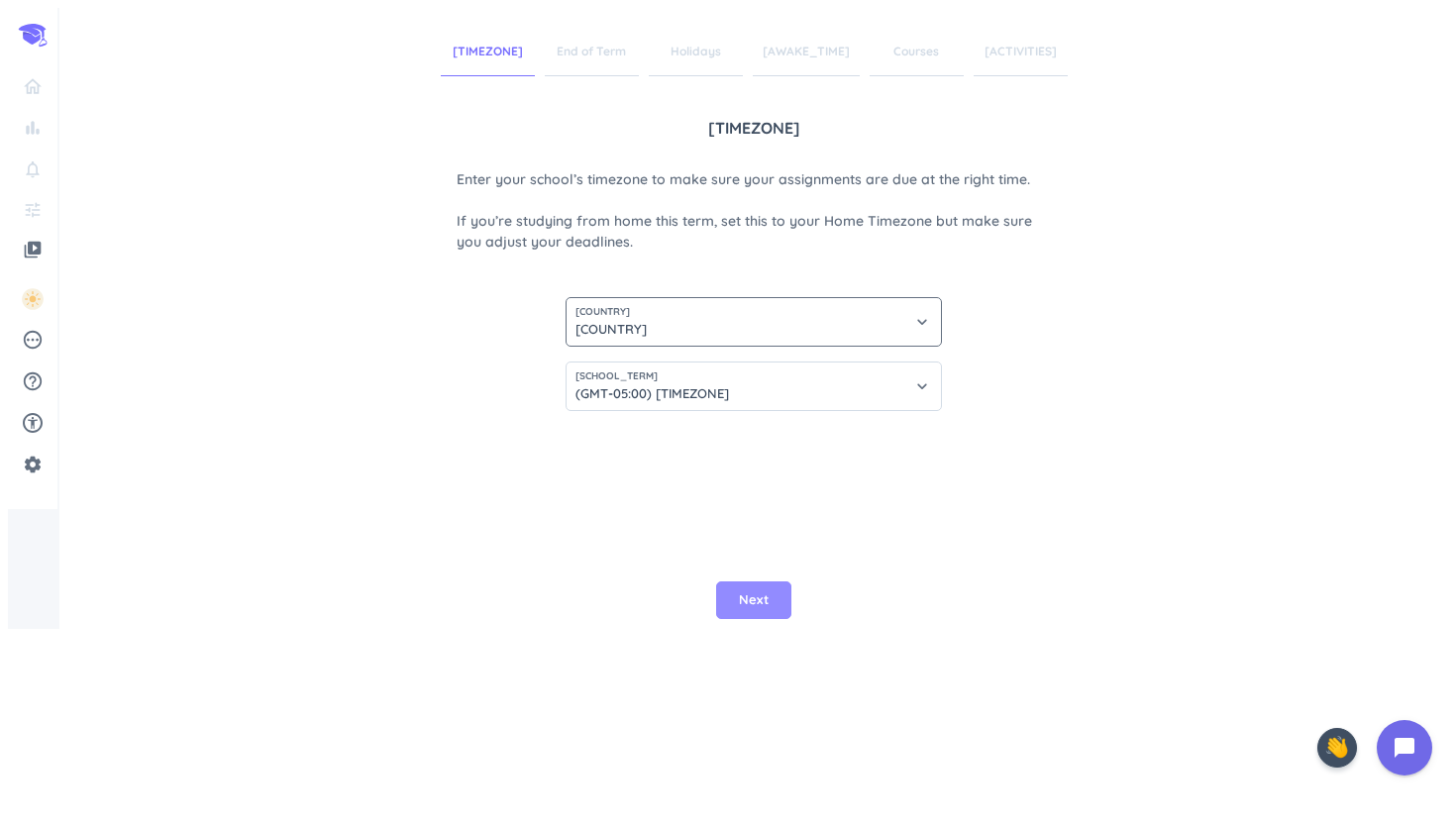 click on "Next" at bounding box center [754, 600] 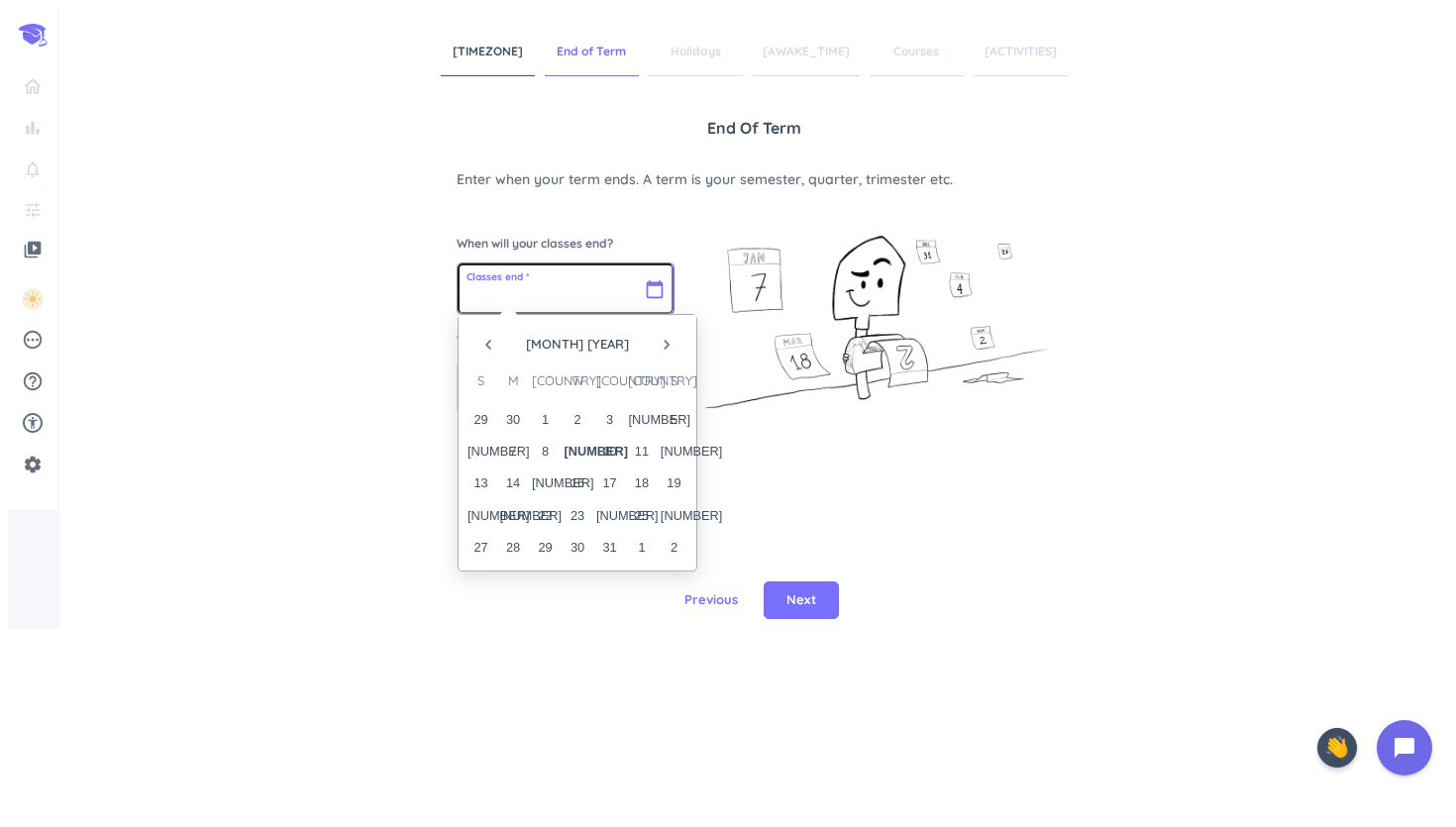 click at bounding box center [566, 288] 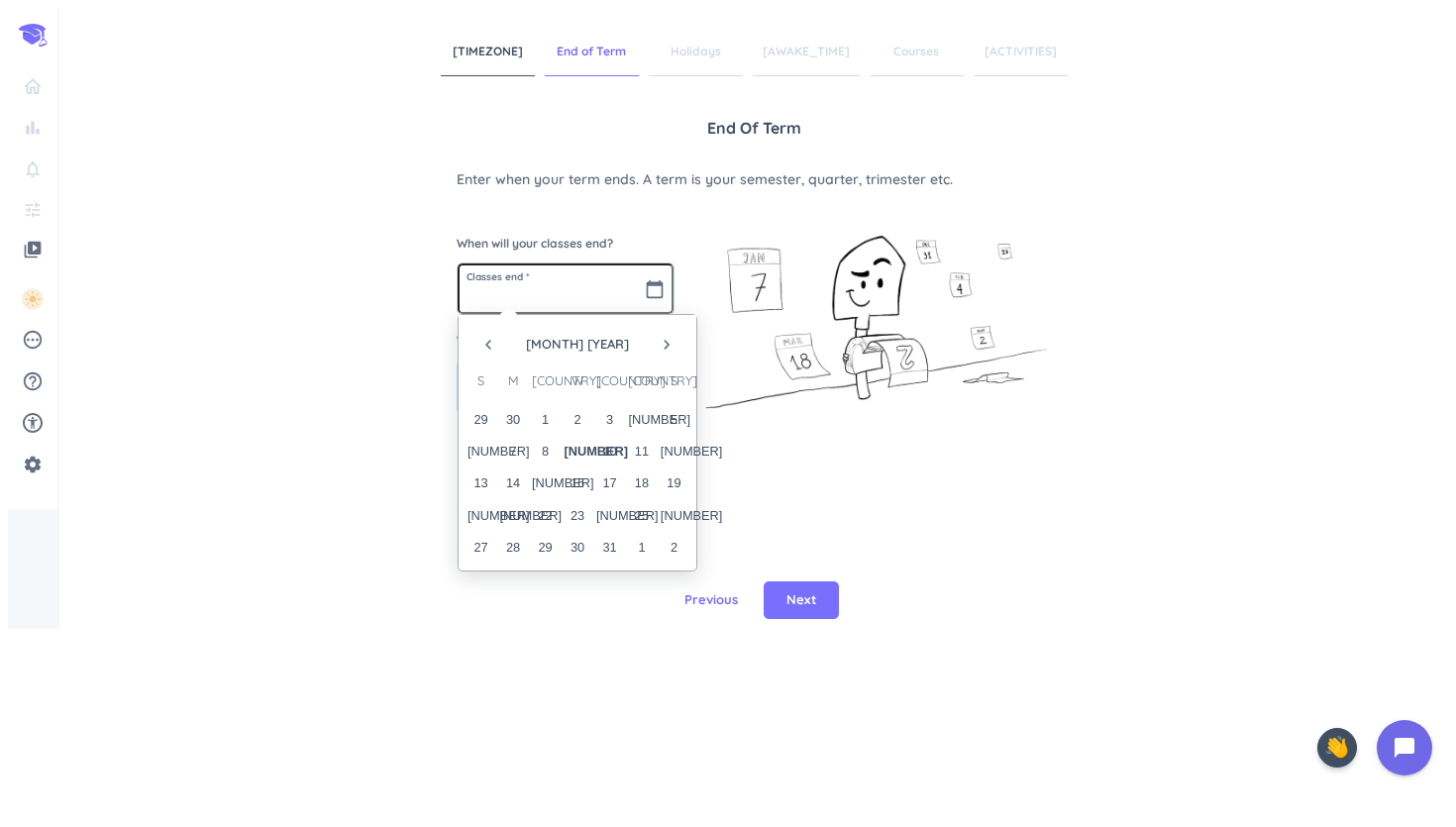 click on "End of Term Enter when your term ends. A term is your semester, quarter, trimester etc.  When will your classes end? Classes end * [END_DATE] [CALENDAR_ICON] When will your exam period end? [HELP_ICON] End of exam period * [END_DATE] [CALENDAR_ICON]" at bounding box center (754, 349) 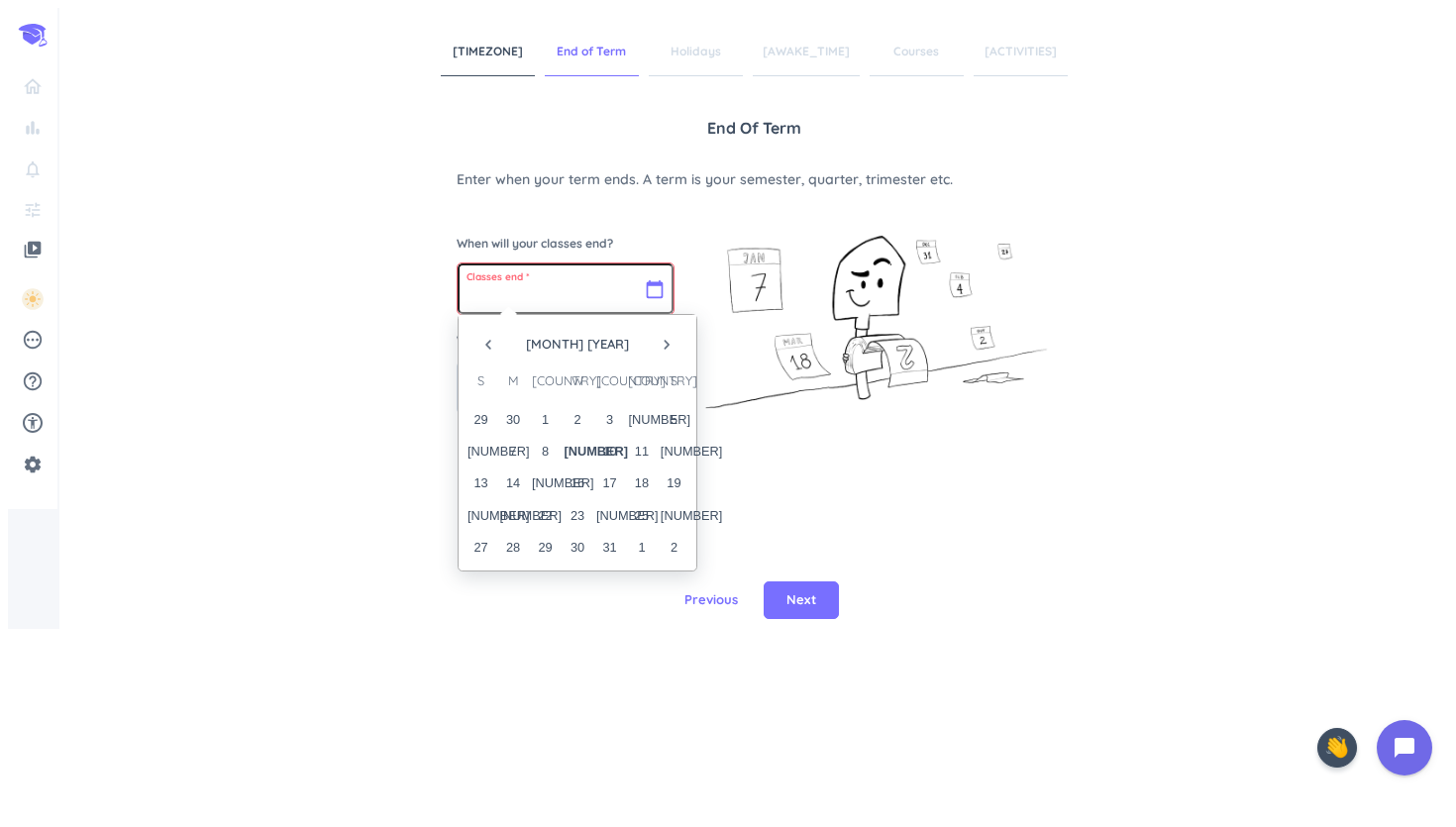click at bounding box center [566, 288] 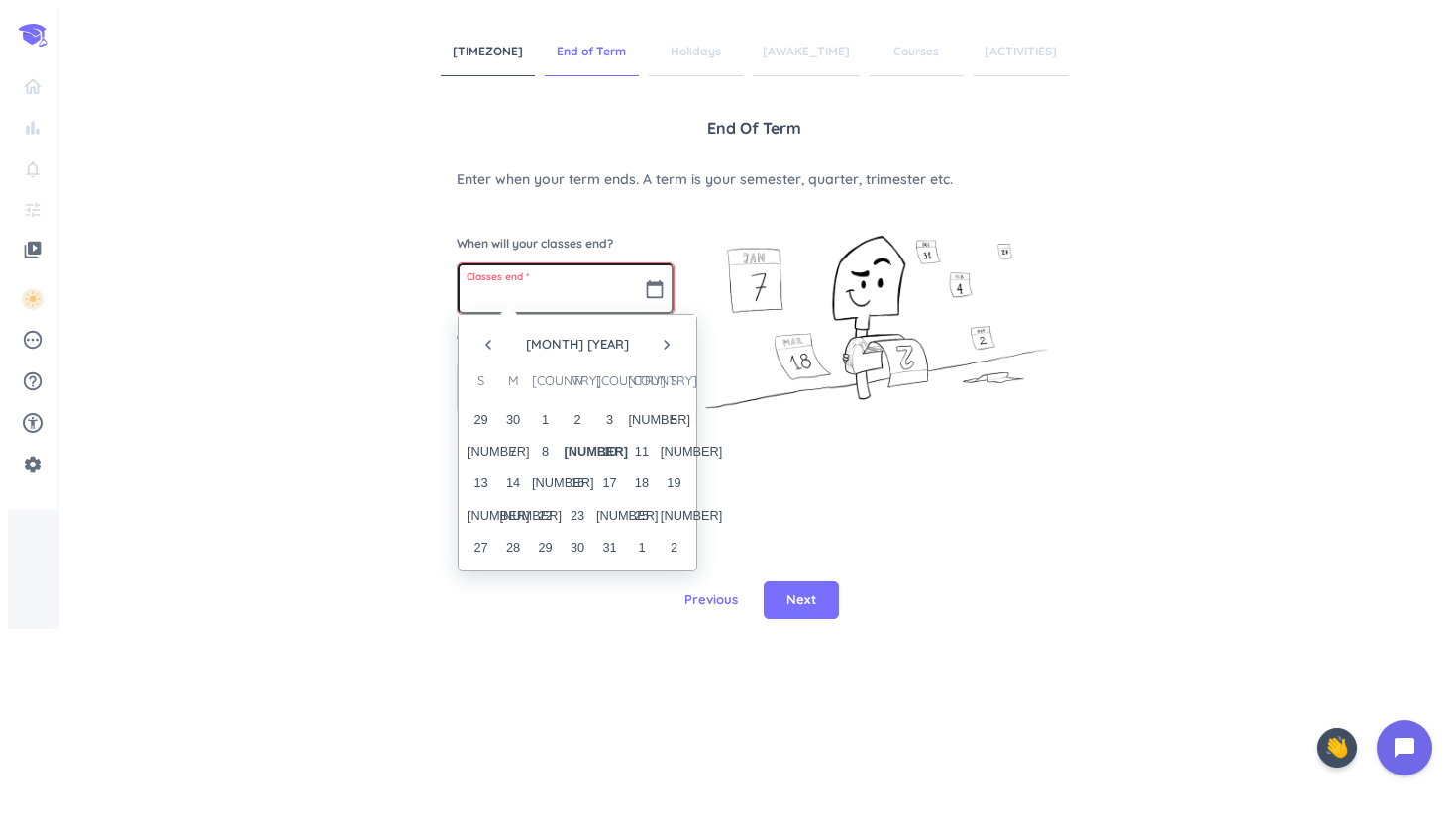 click on "navigate_next" at bounding box center [488, 345] 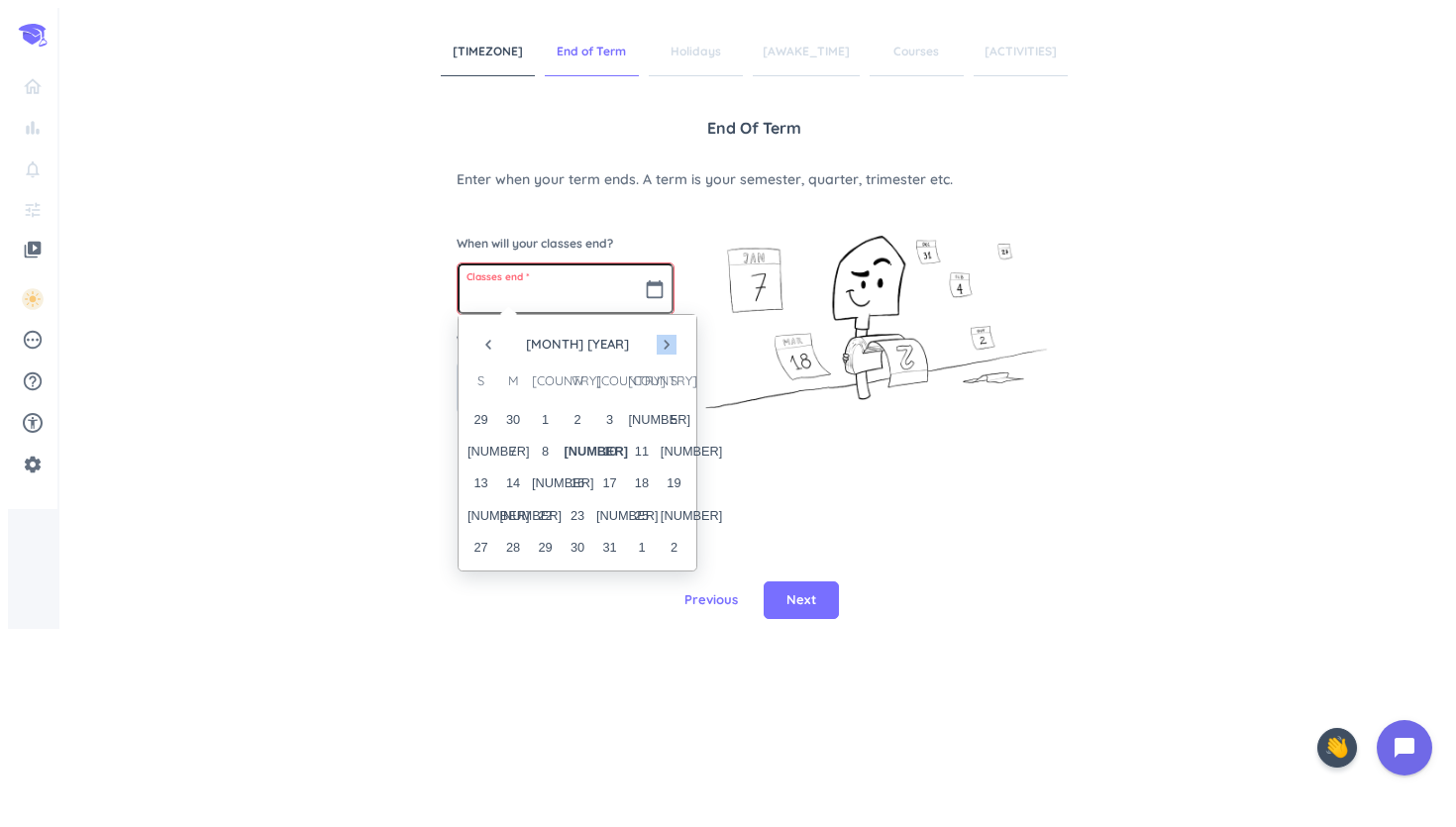 click on "navigate_next" at bounding box center (488, 345) 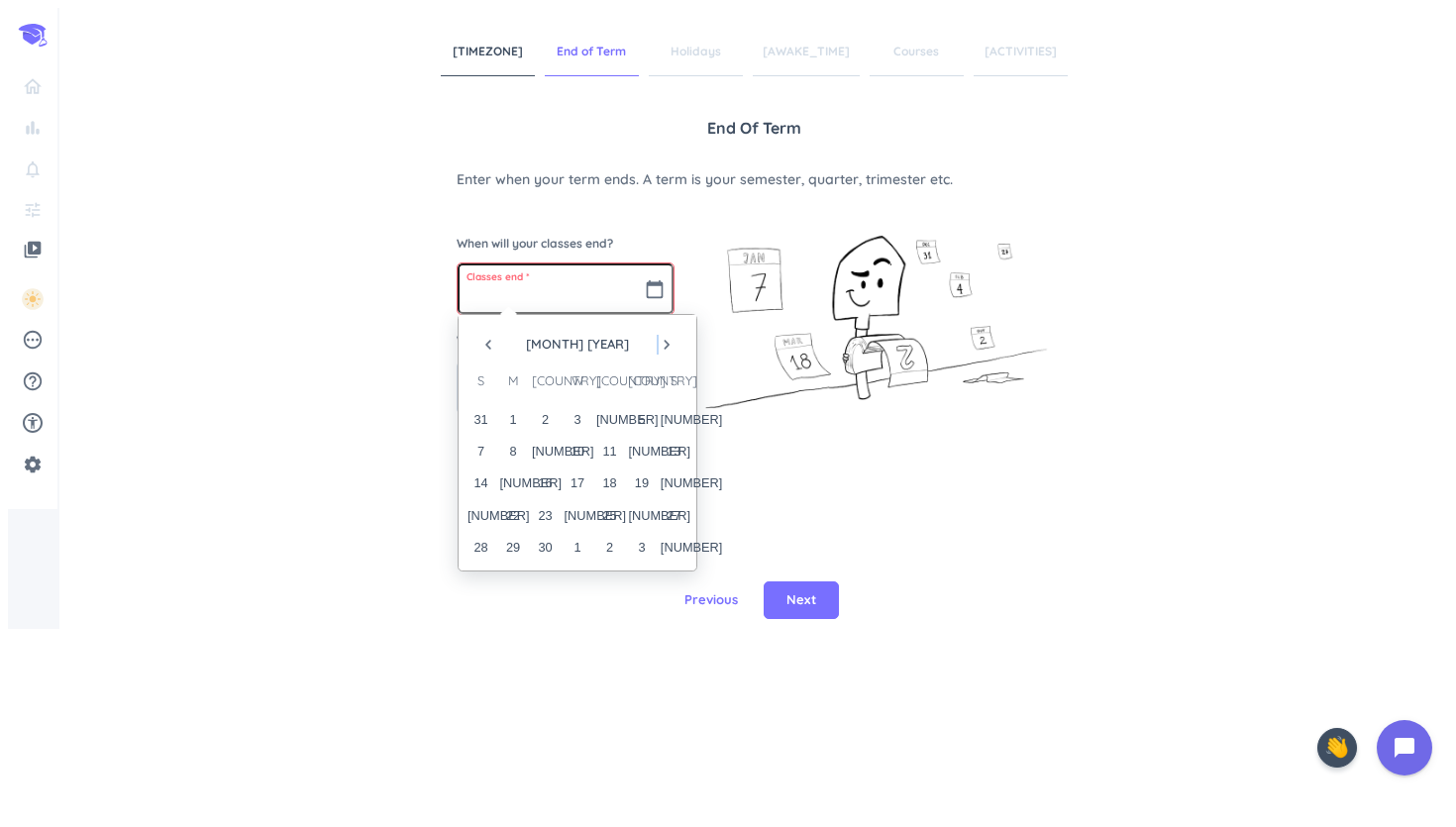 click on "navigate_next" at bounding box center [488, 345] 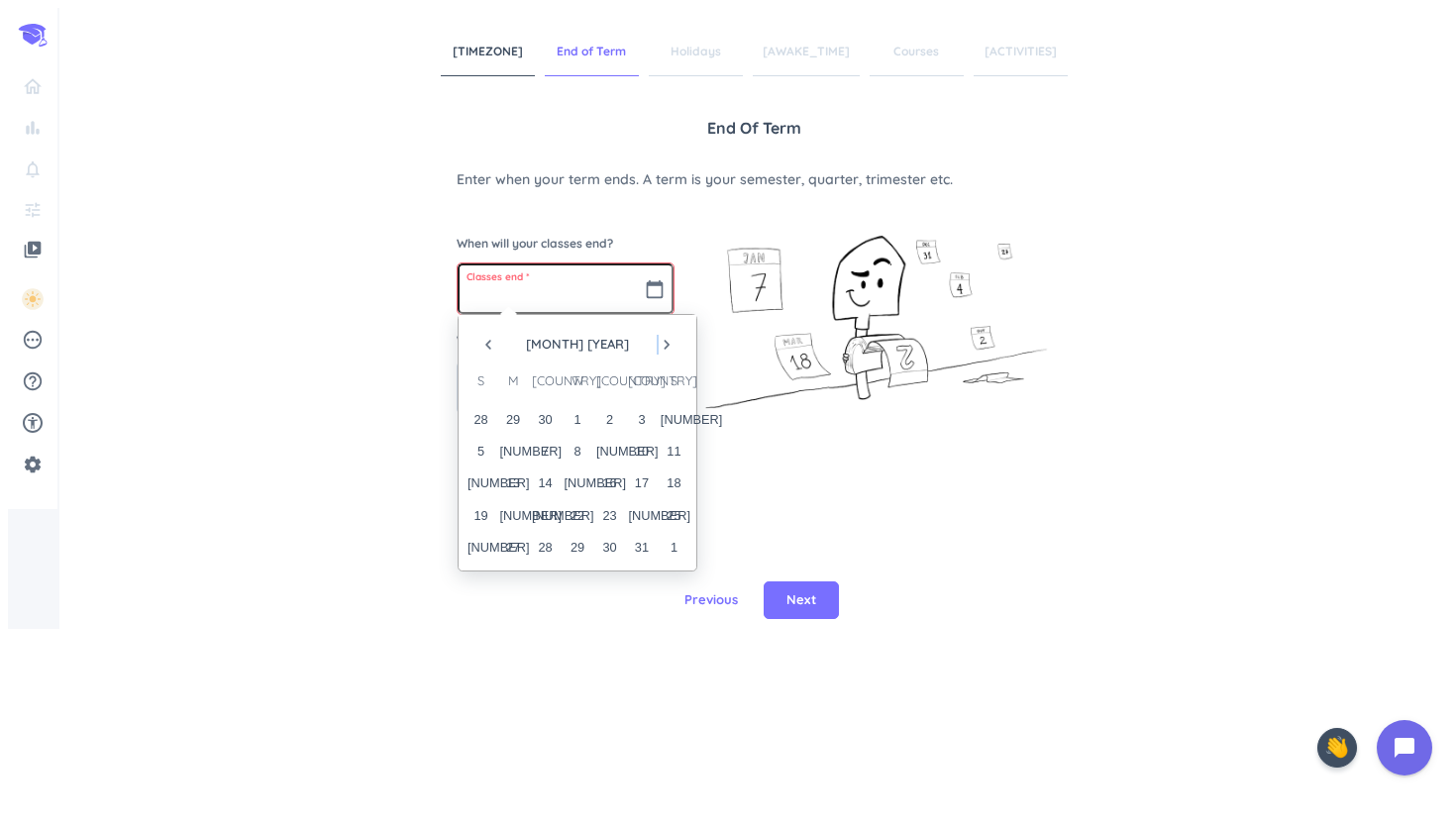 click on "navigate_next" at bounding box center [488, 345] 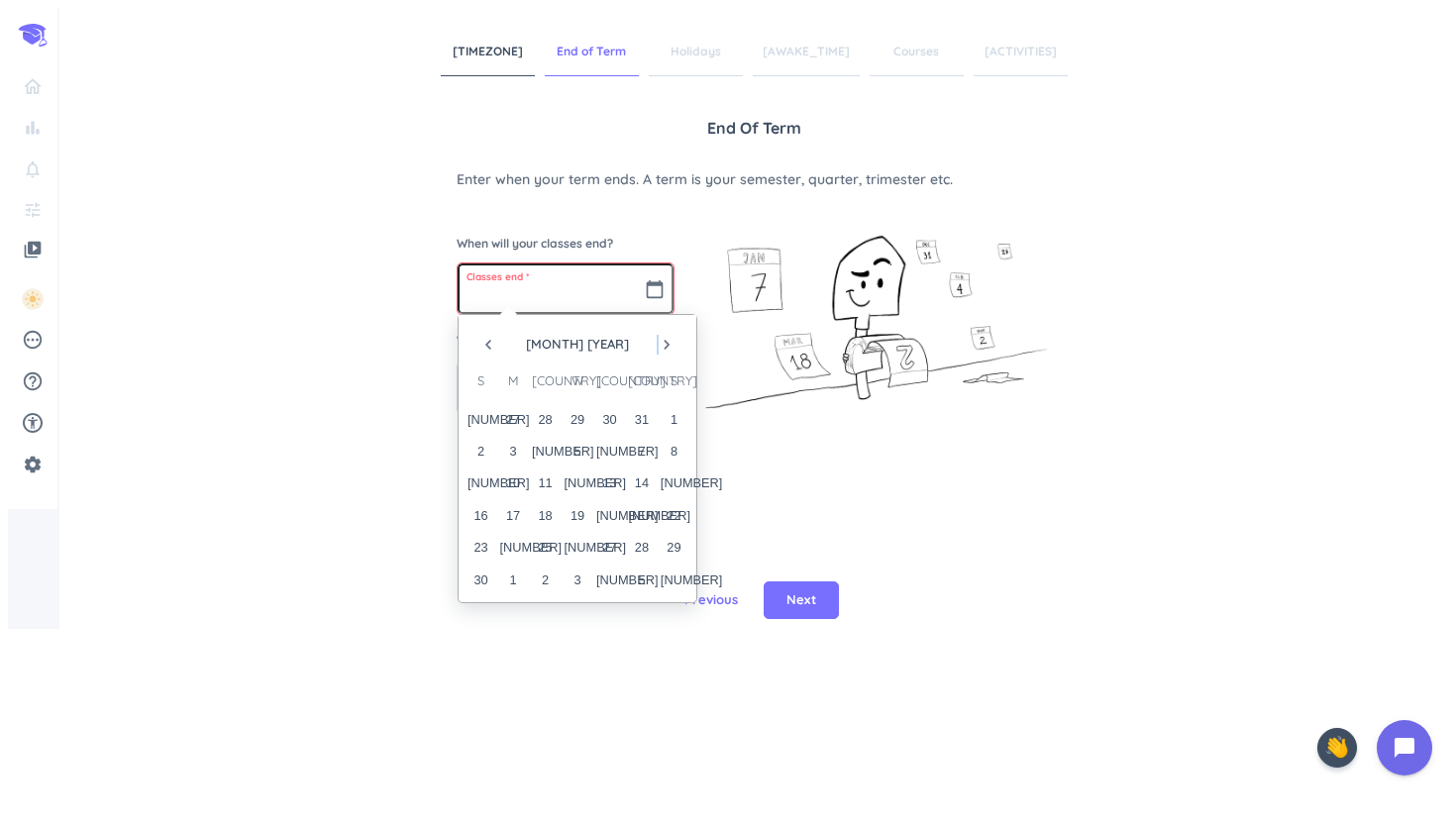 click on "navigate_next" at bounding box center [488, 345] 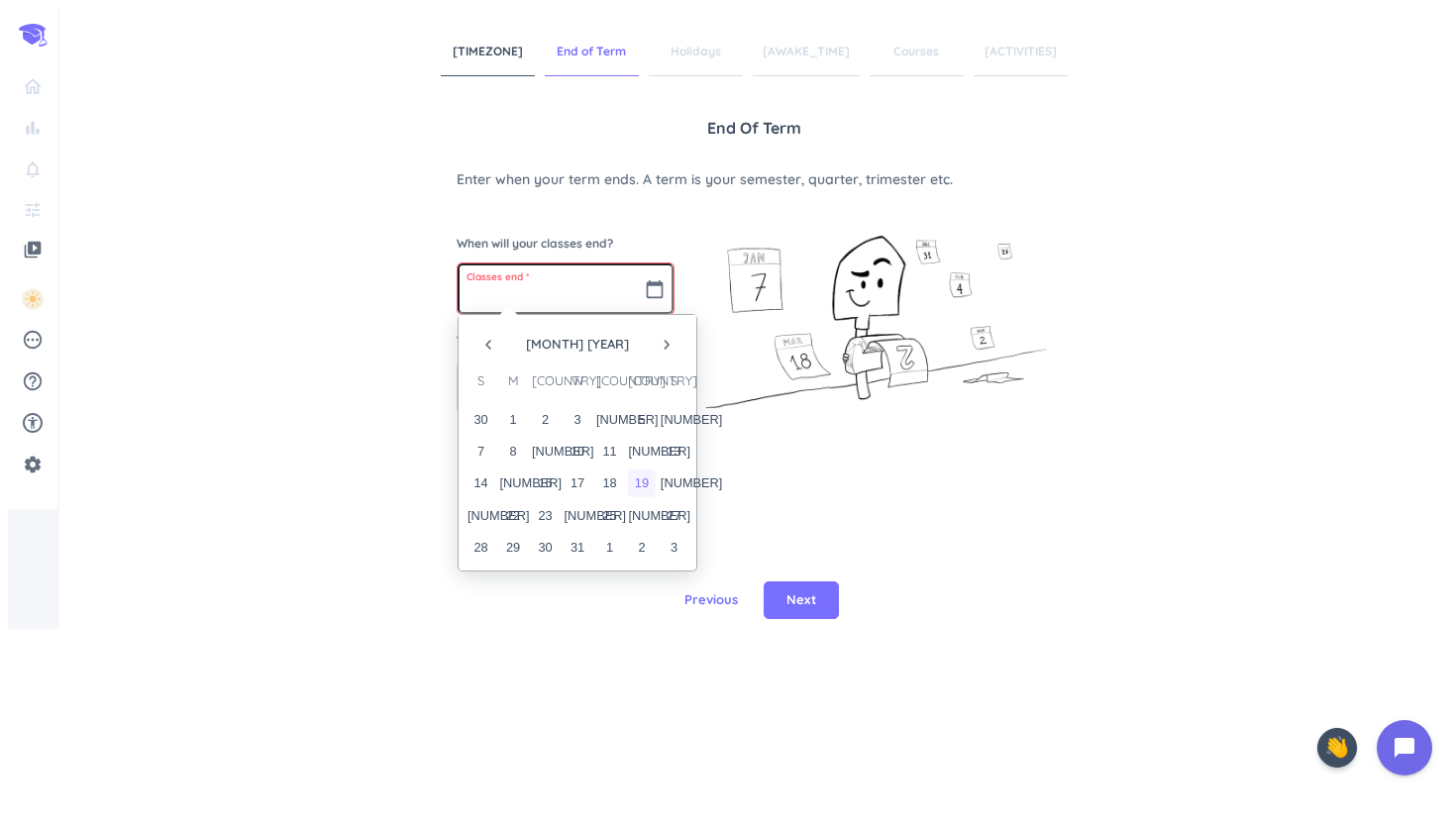 click on "19" at bounding box center [641, 482] 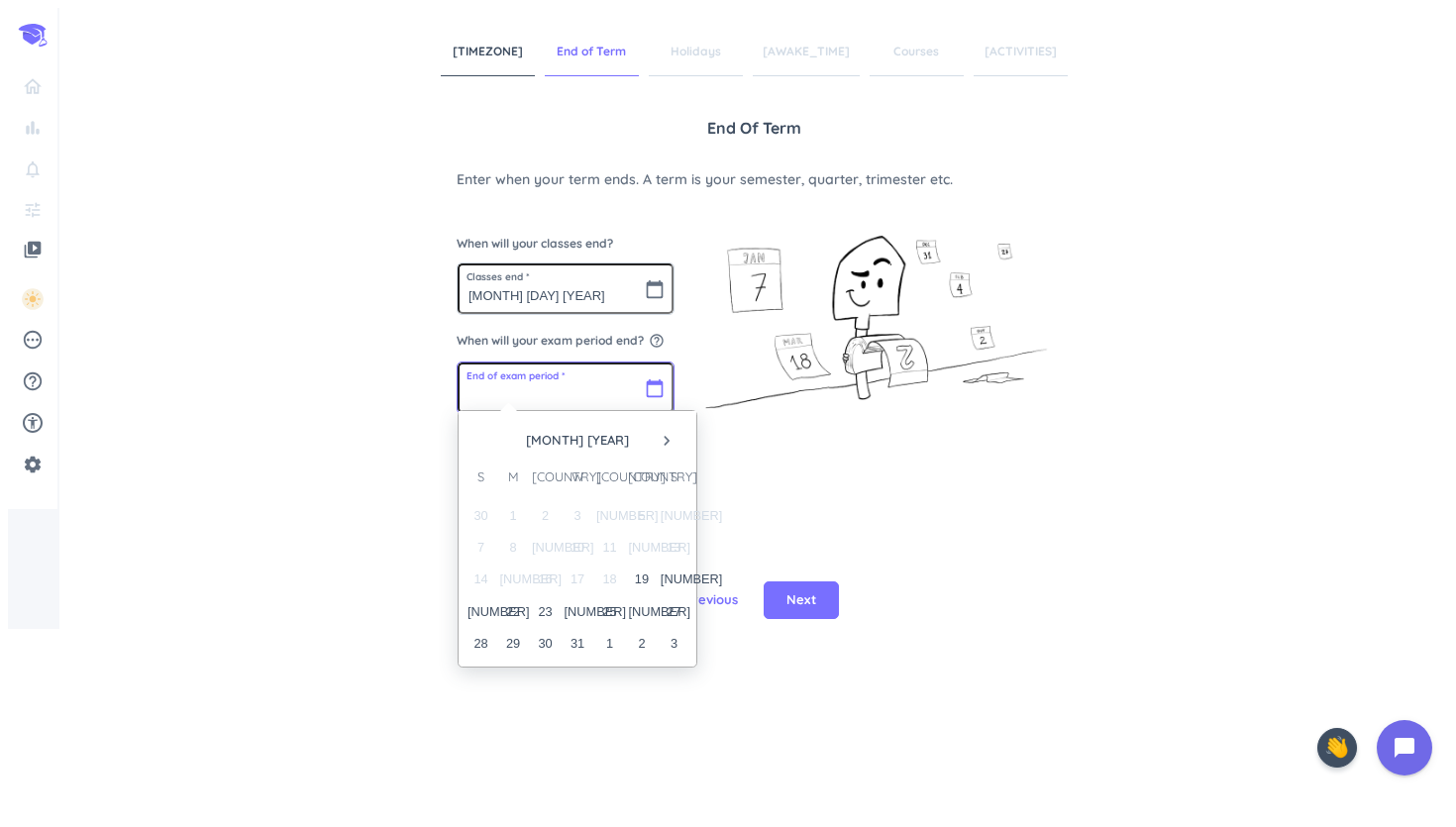 click at bounding box center (566, 387) 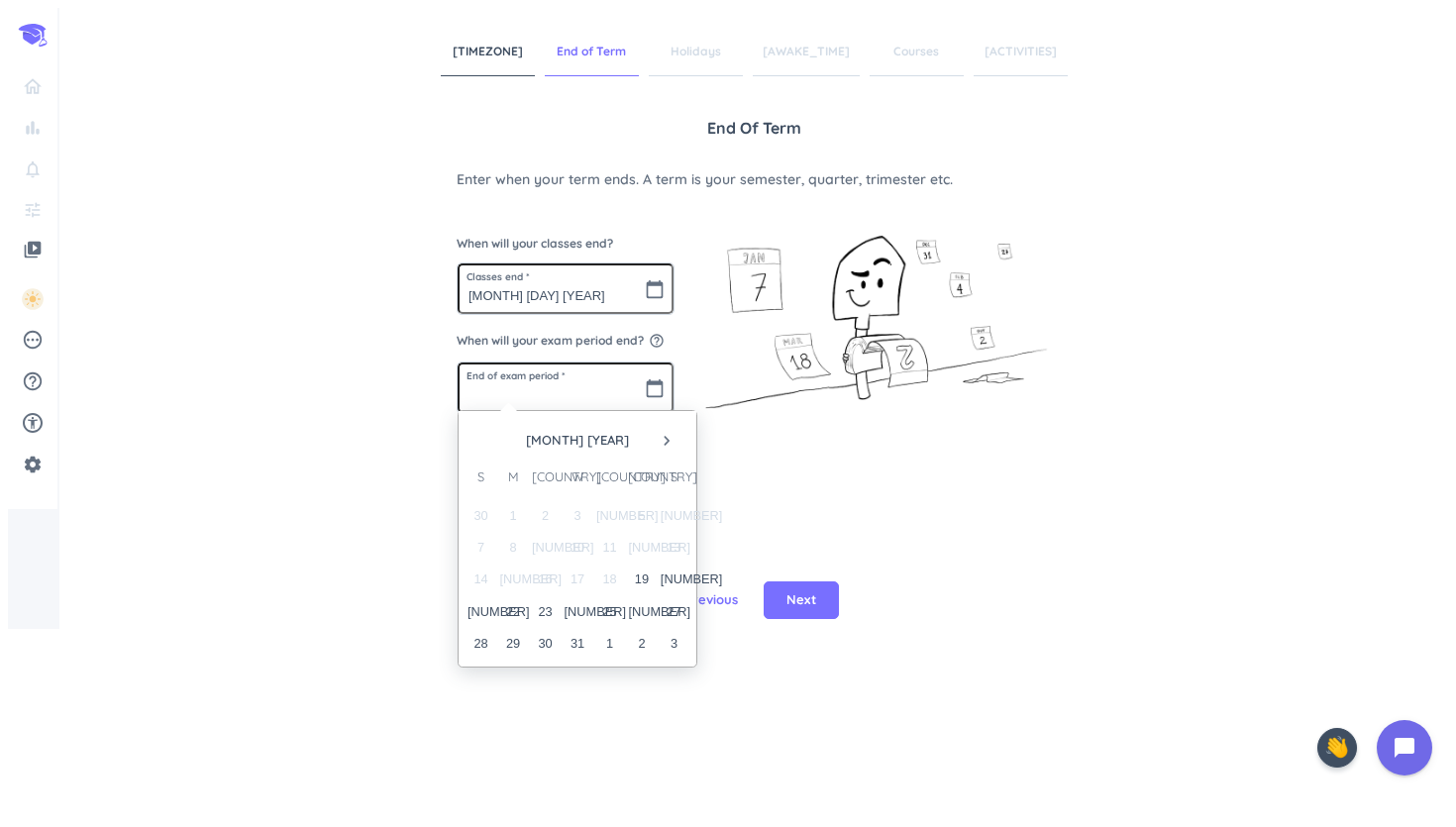 click on "18" at bounding box center (609, 578) 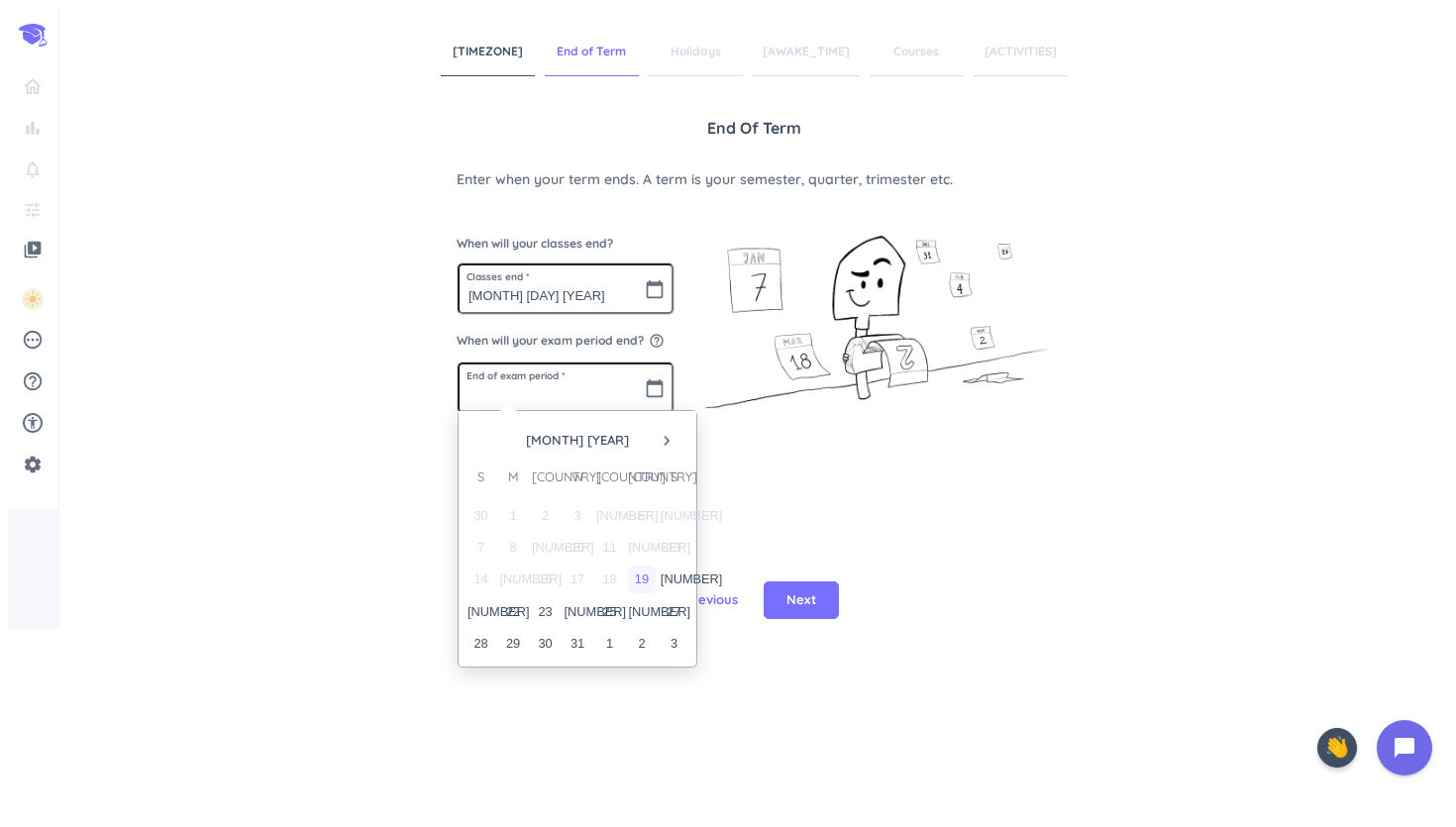 click on "19" at bounding box center [641, 578] 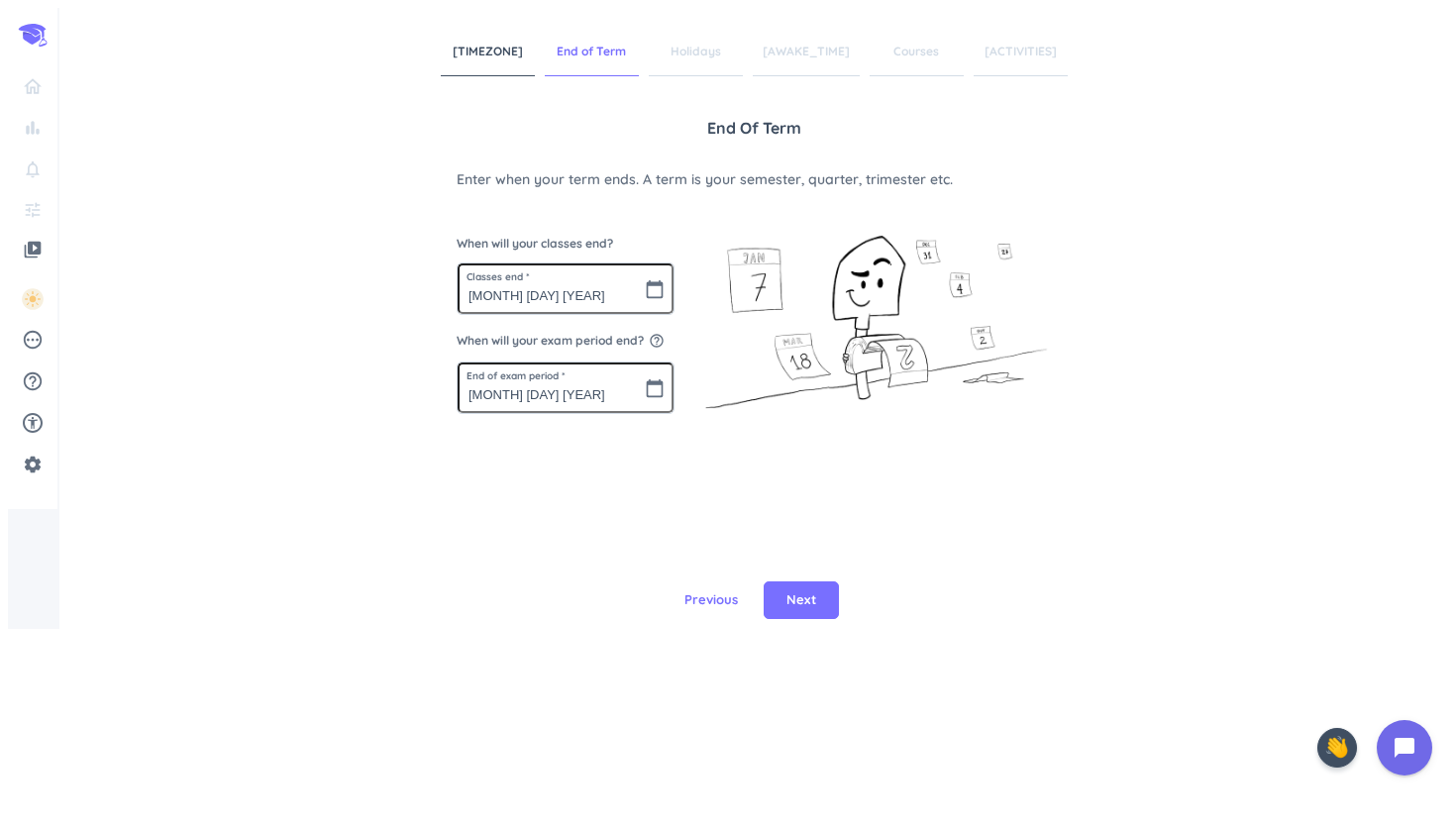 click on "End of Term Enter when your term ends. A term is your semester, quarter, trimester etc.  When will your classes end? Classes end * [END_DATE] [CALENDAR_ICON] When will your exam period end? [HELP_ICON] End of exam period * [END_DATE] [CALENDAR_ICON]" at bounding box center (754, 349) 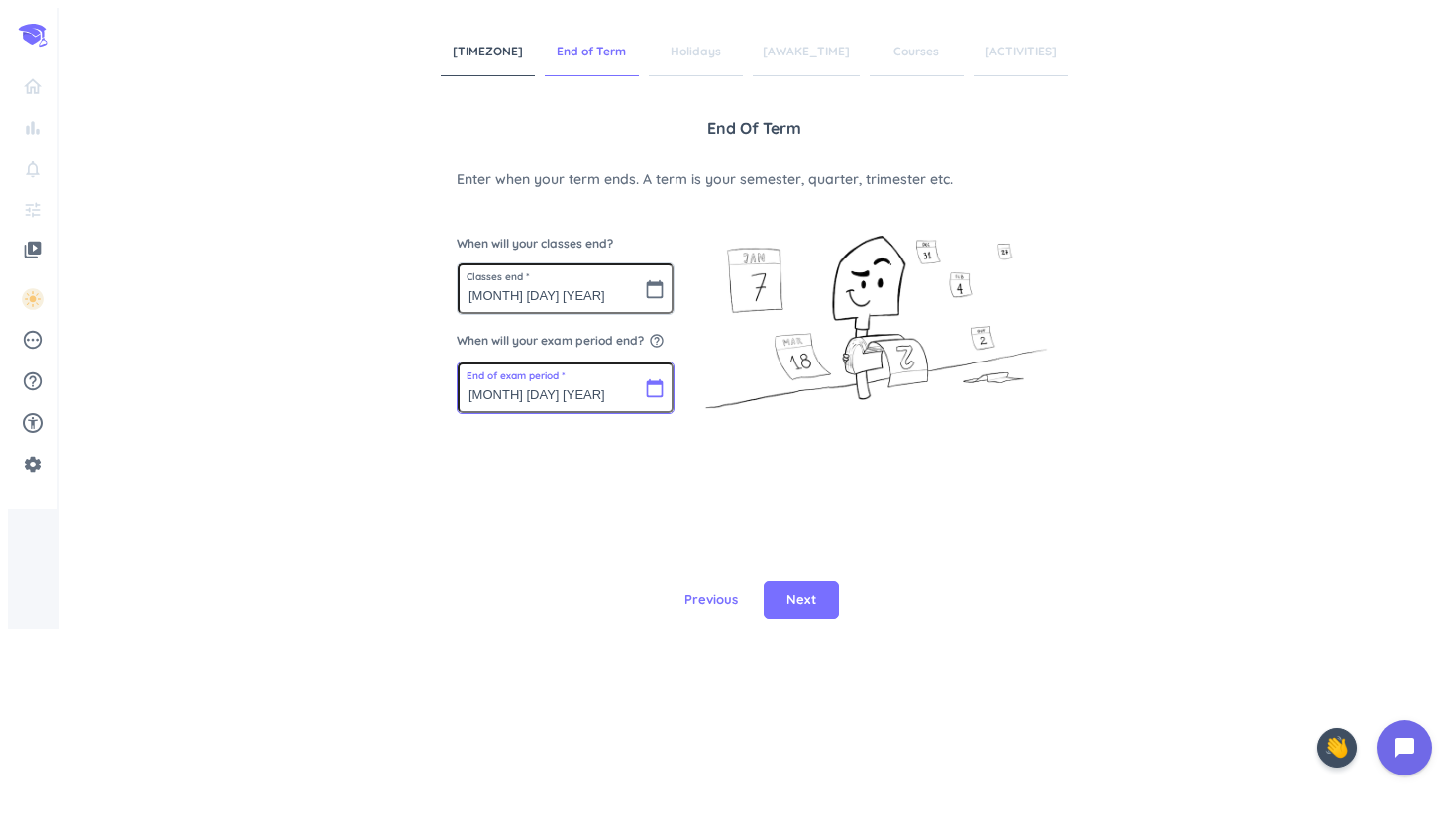 click on "[MONTH] [DAY] [YEAR]" at bounding box center [566, 387] 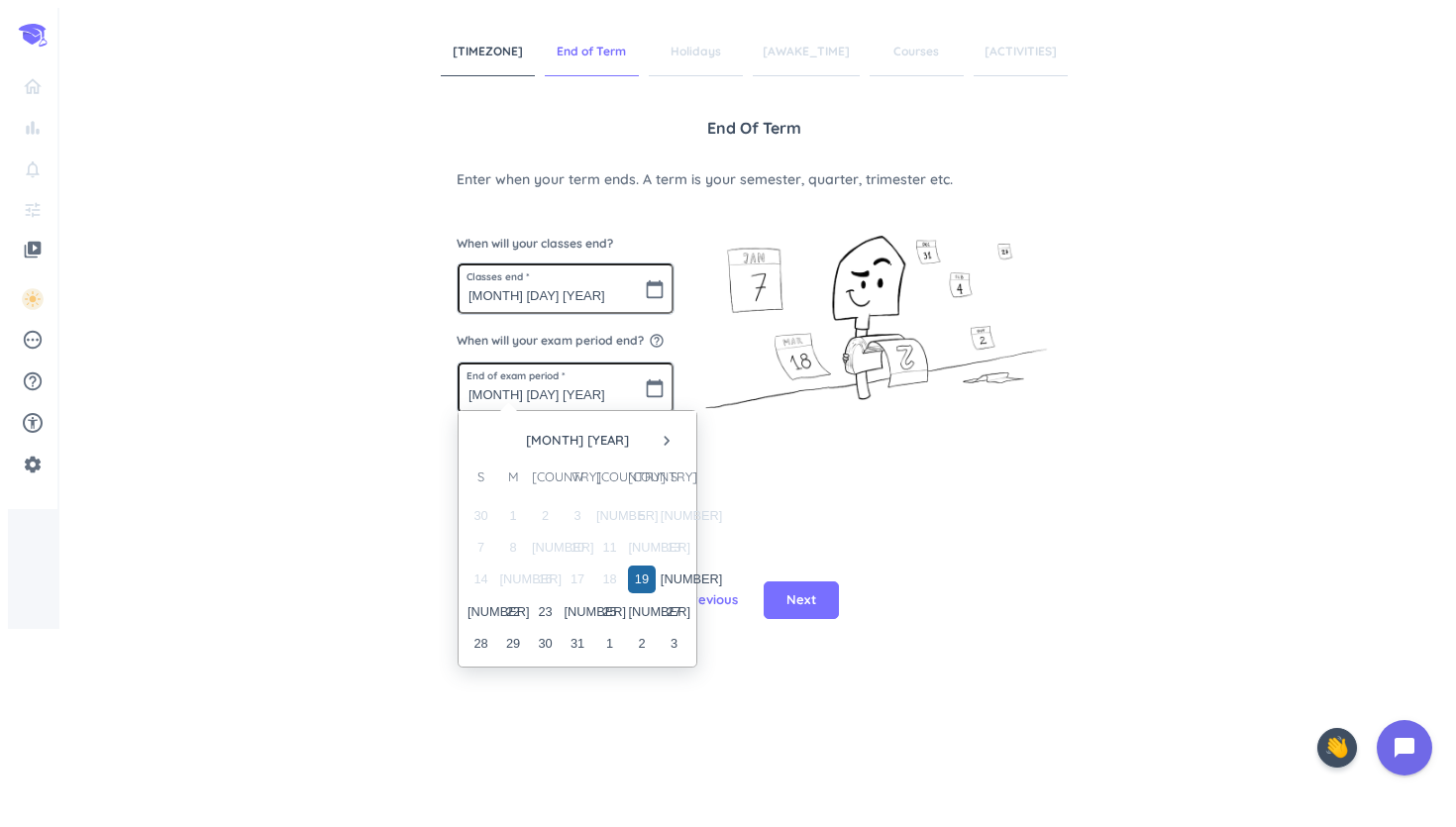 click on "18" at bounding box center [609, 578] 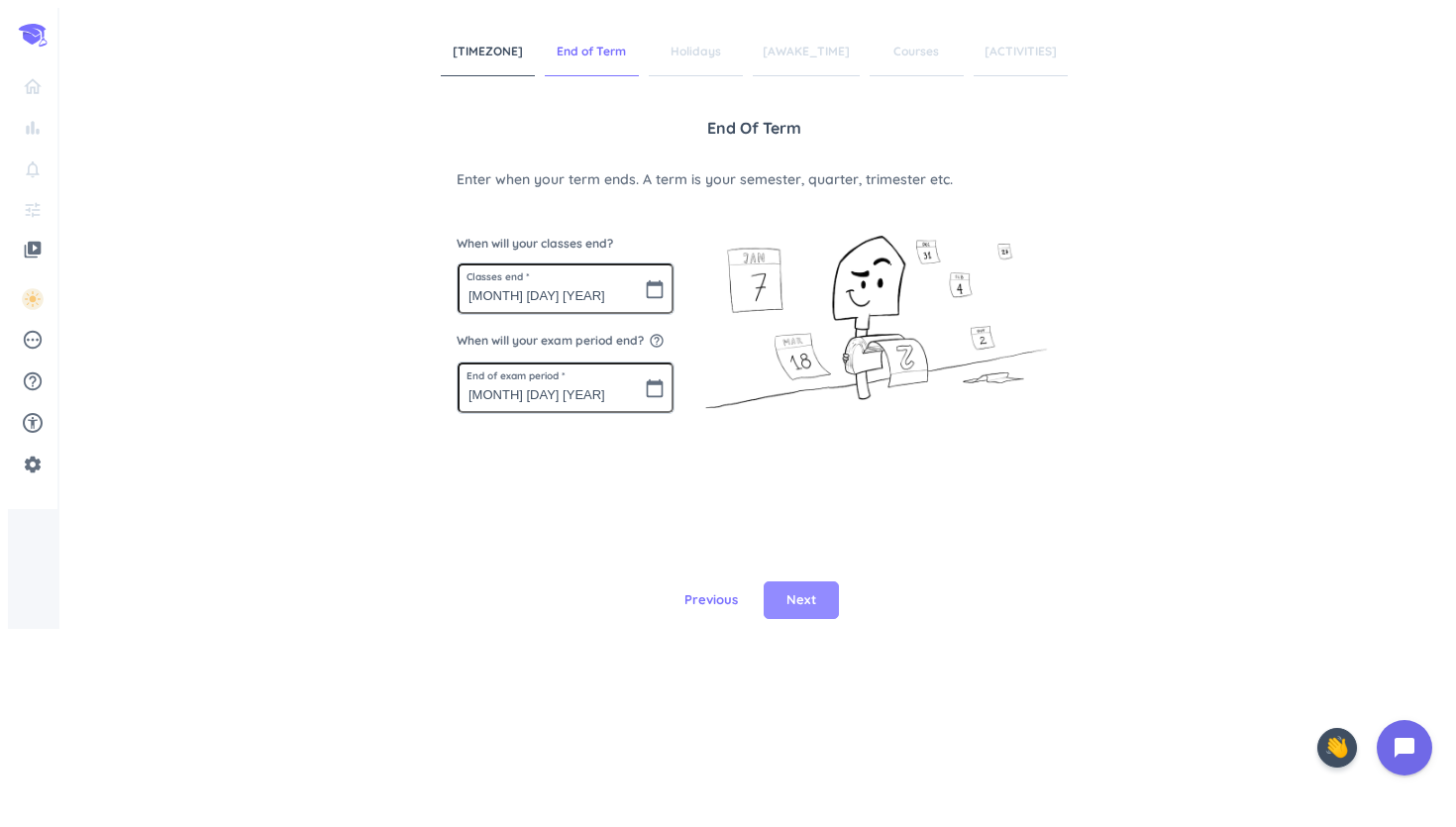 click on "Next" at bounding box center [801, 600] 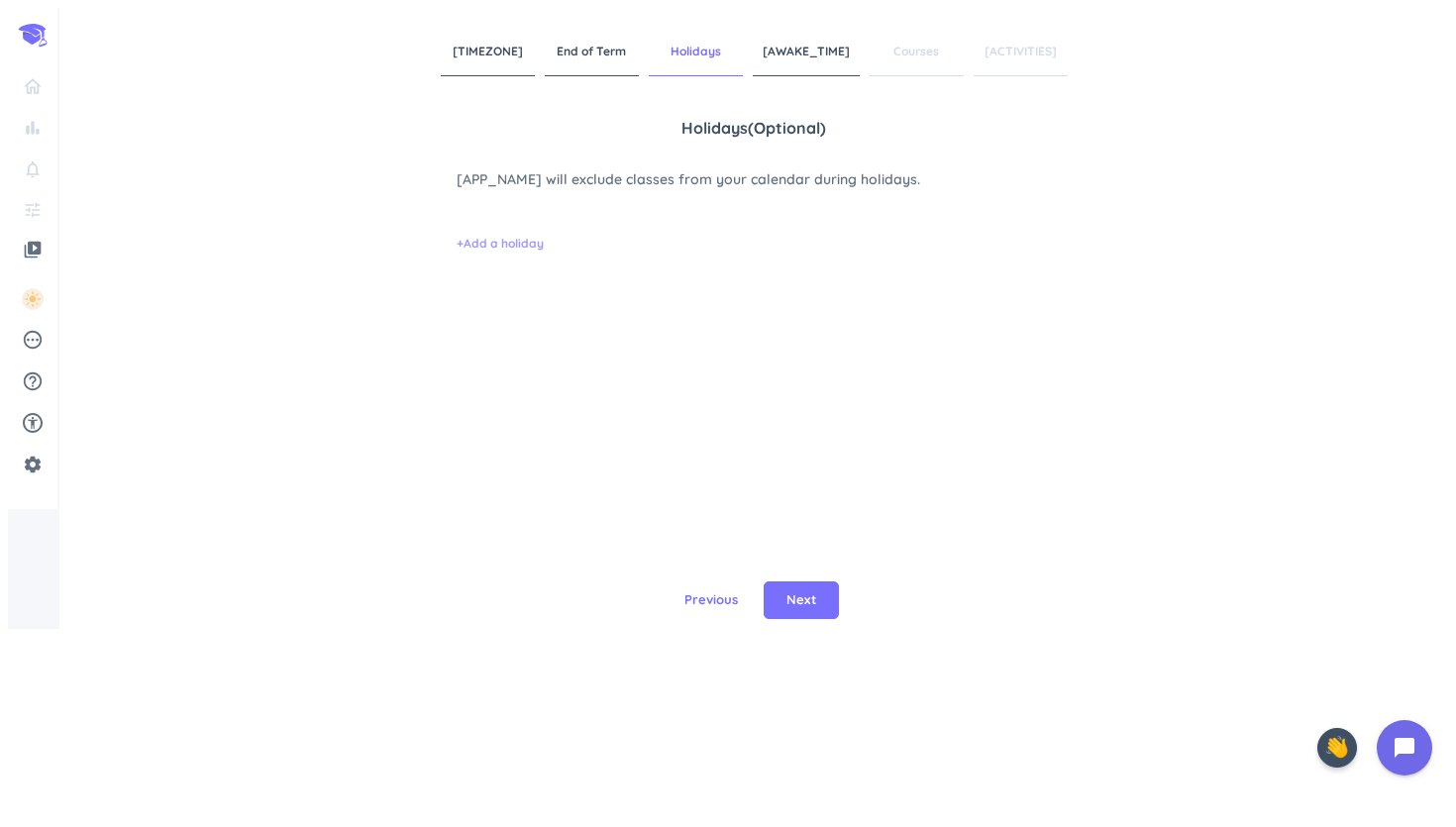 click on "+  Add a holiday" at bounding box center [500, 244] 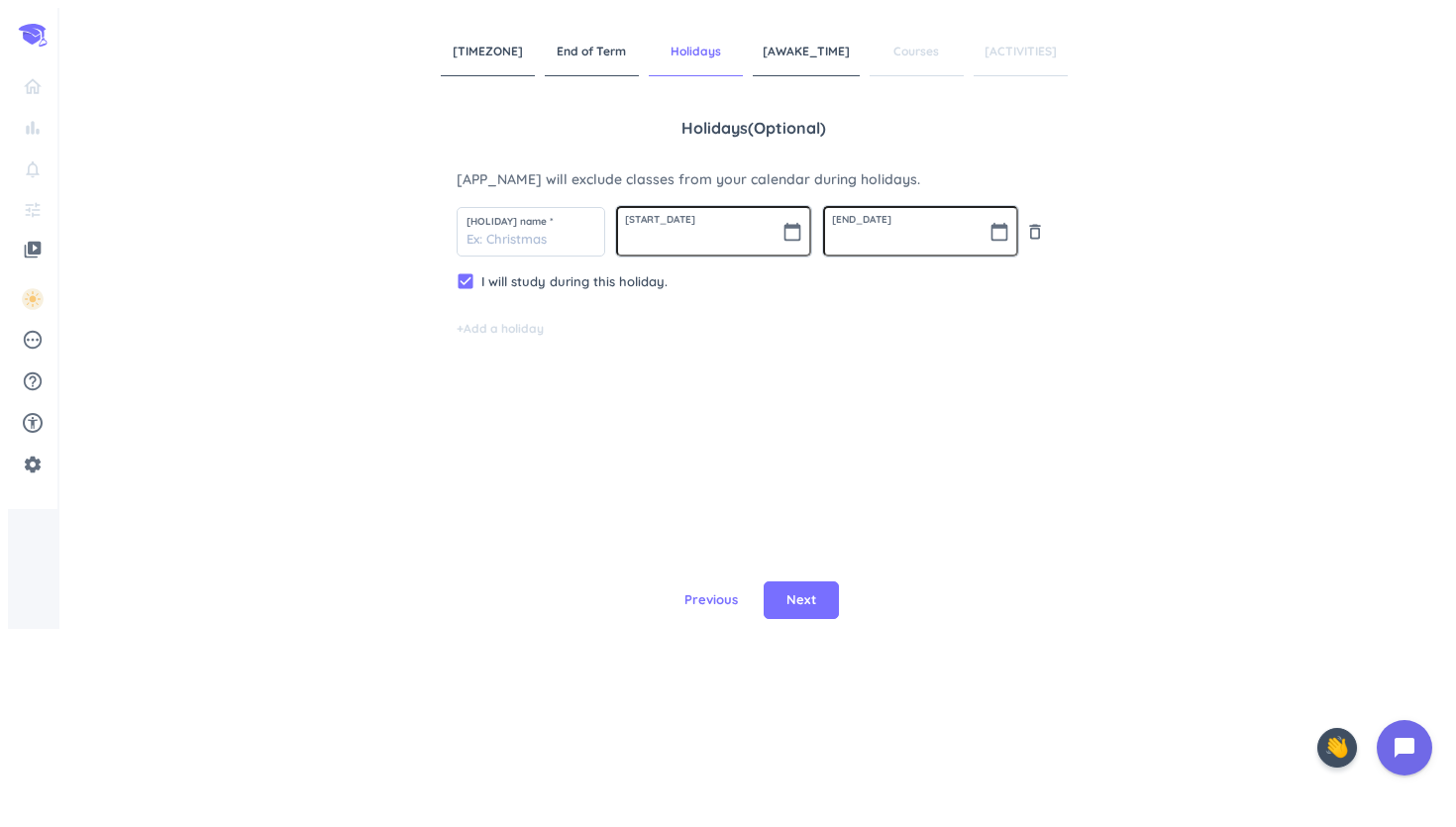 click on "Holidays  ( optional ) [APP_NAME] will exclude classes from your calendar during holidays. Holiday name * [START_DATE] [CALENDAR_ICON] Ends * [END_DATE] [CALENDAR_ICON] [DELETE_ICON] [CHECK_BOX] I will study during this holiday. +  Add a holiday" at bounding box center (754, 349) 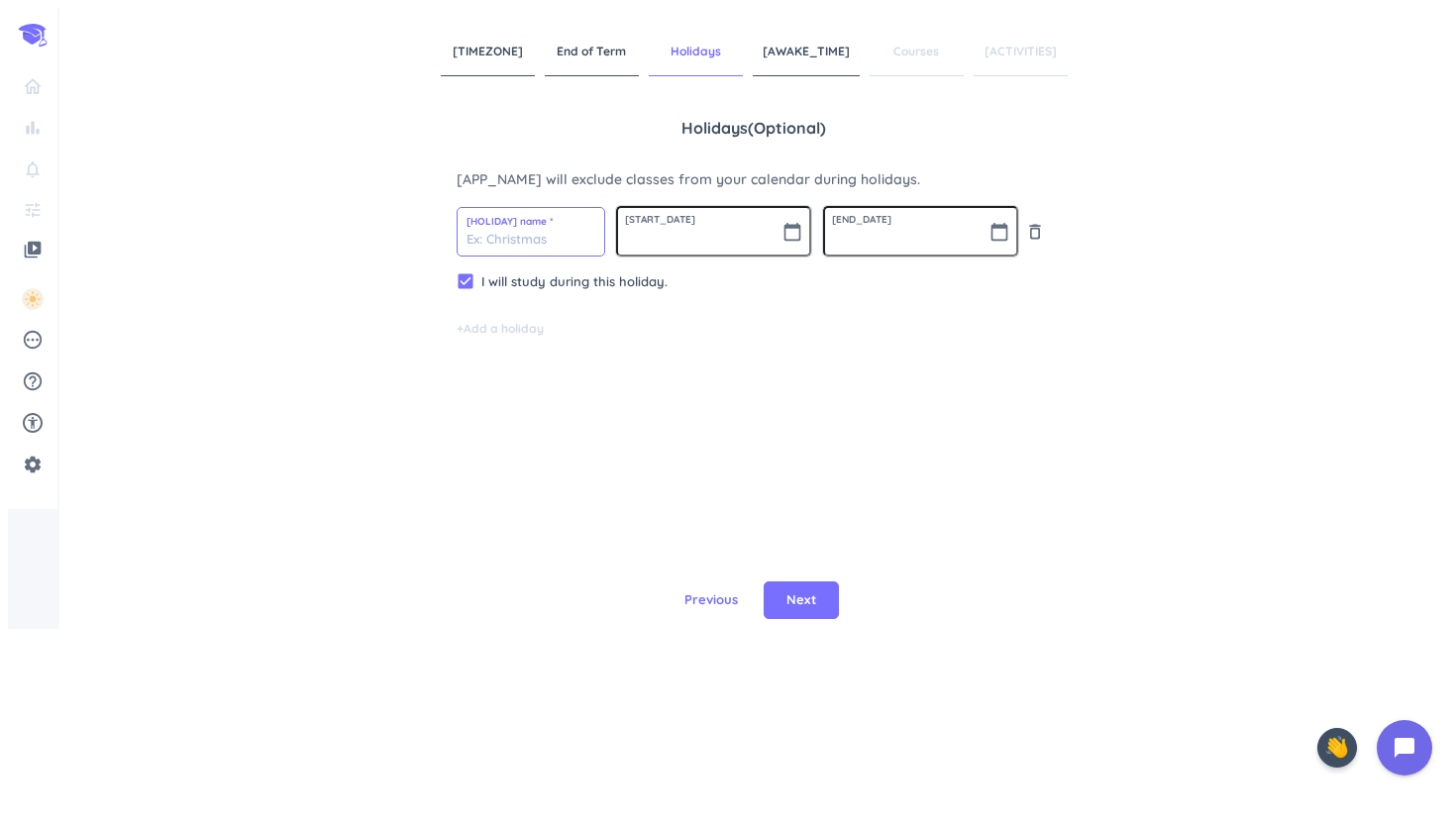 click at bounding box center (531, 232) 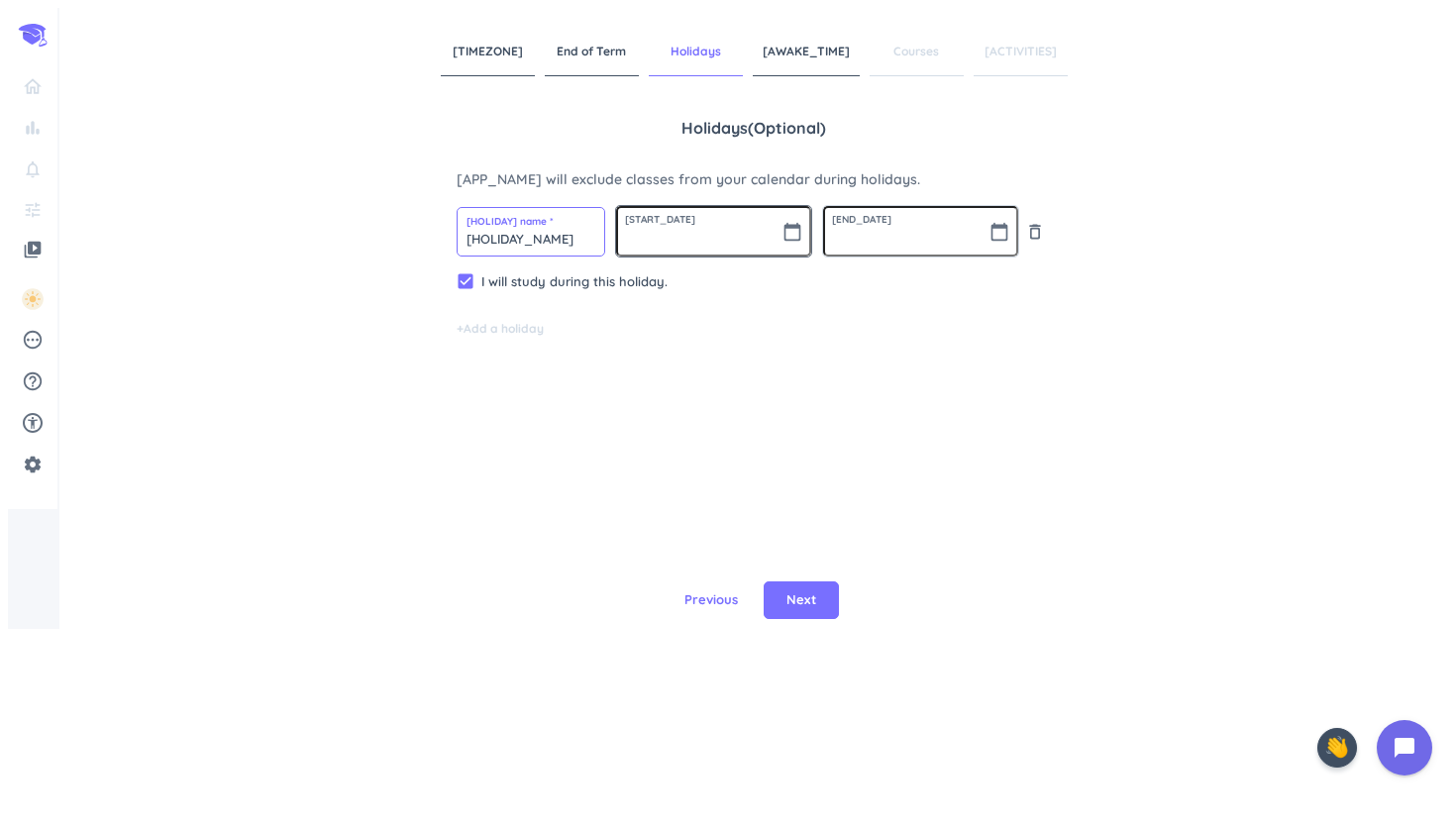 type on "[HOLIDAY_NAME]" 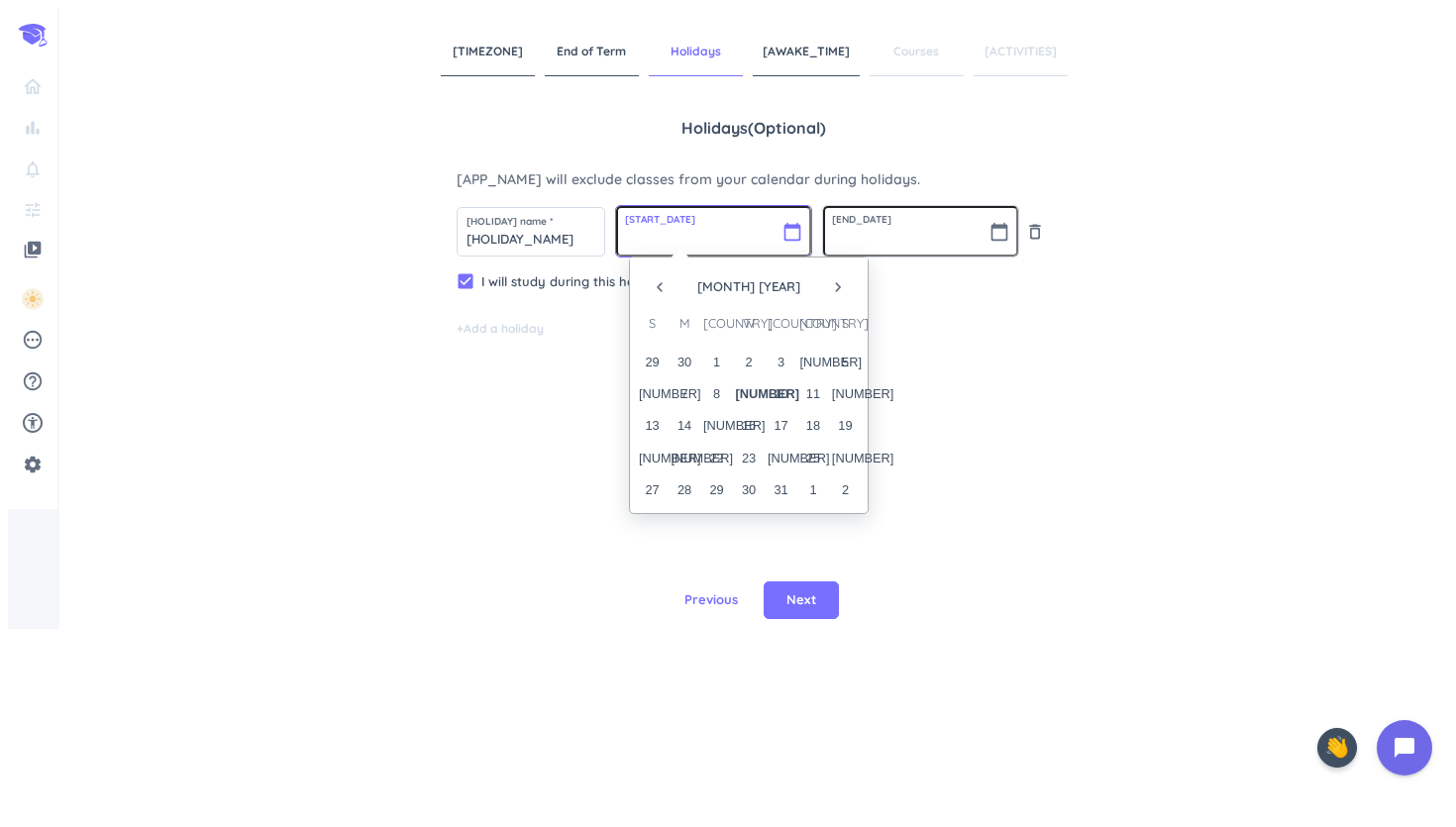 click at bounding box center [713, 231] 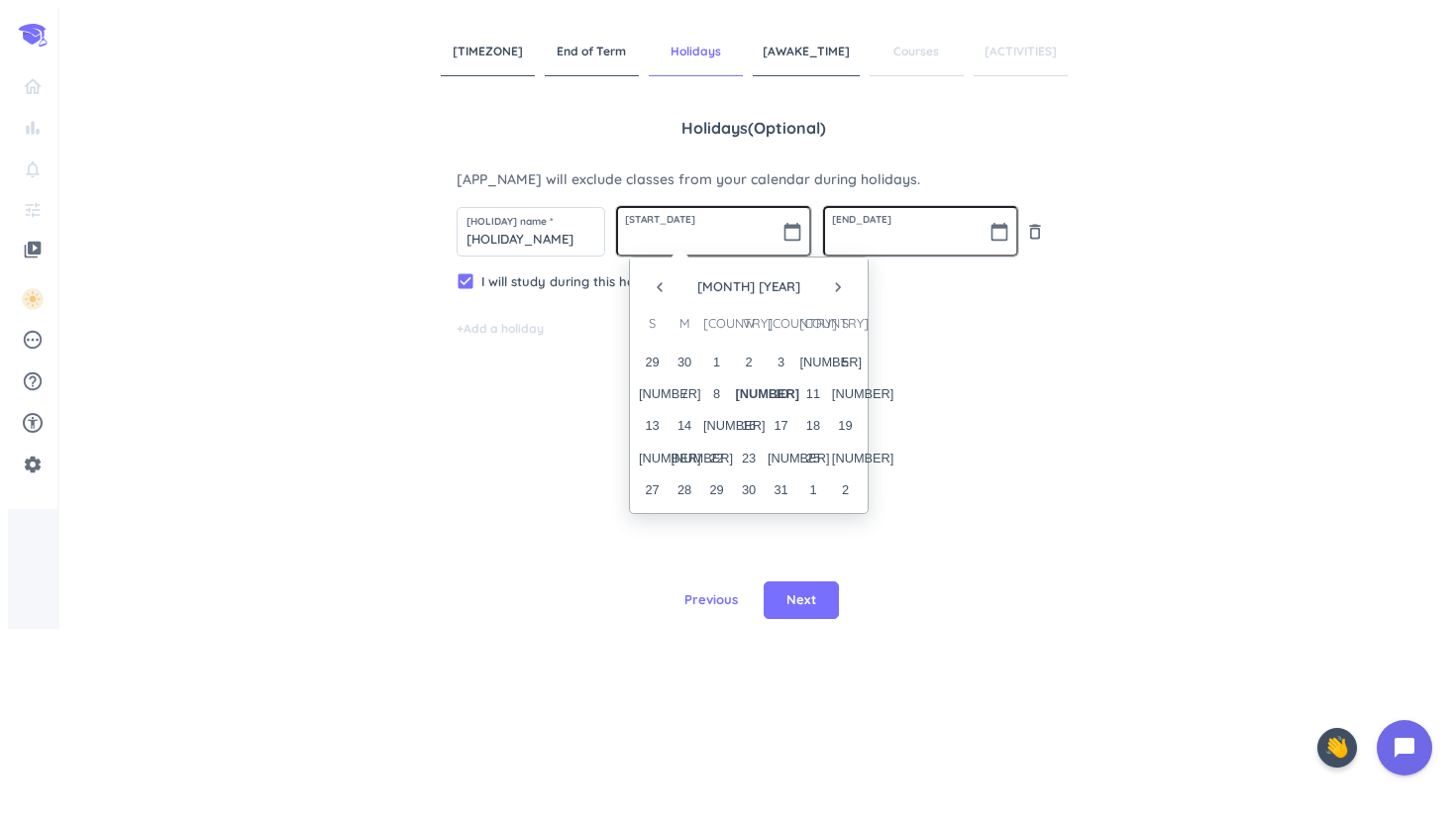 click on "navigate_next" at bounding box center (660, 287) 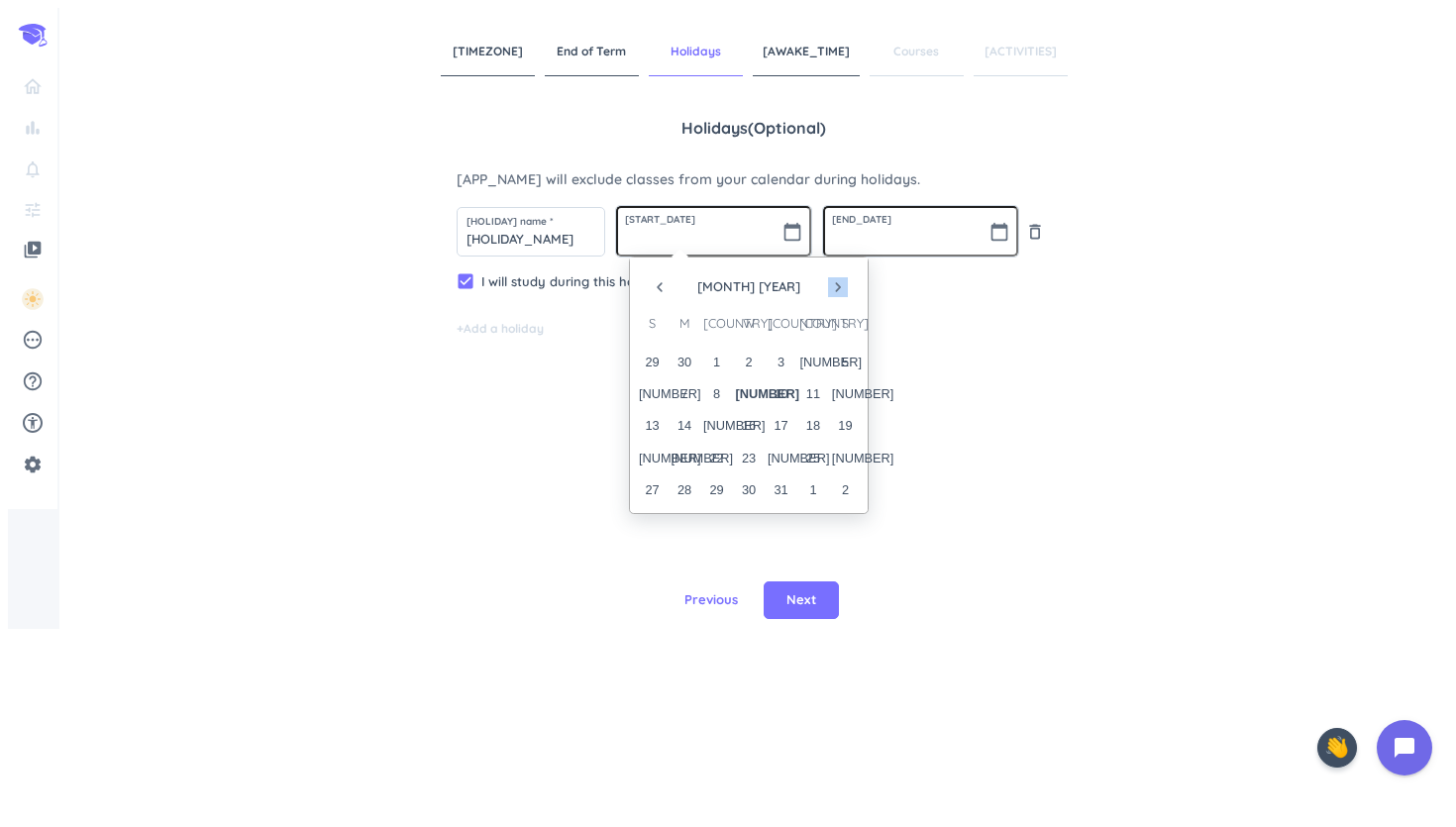 click on "navigate_next" at bounding box center [660, 287] 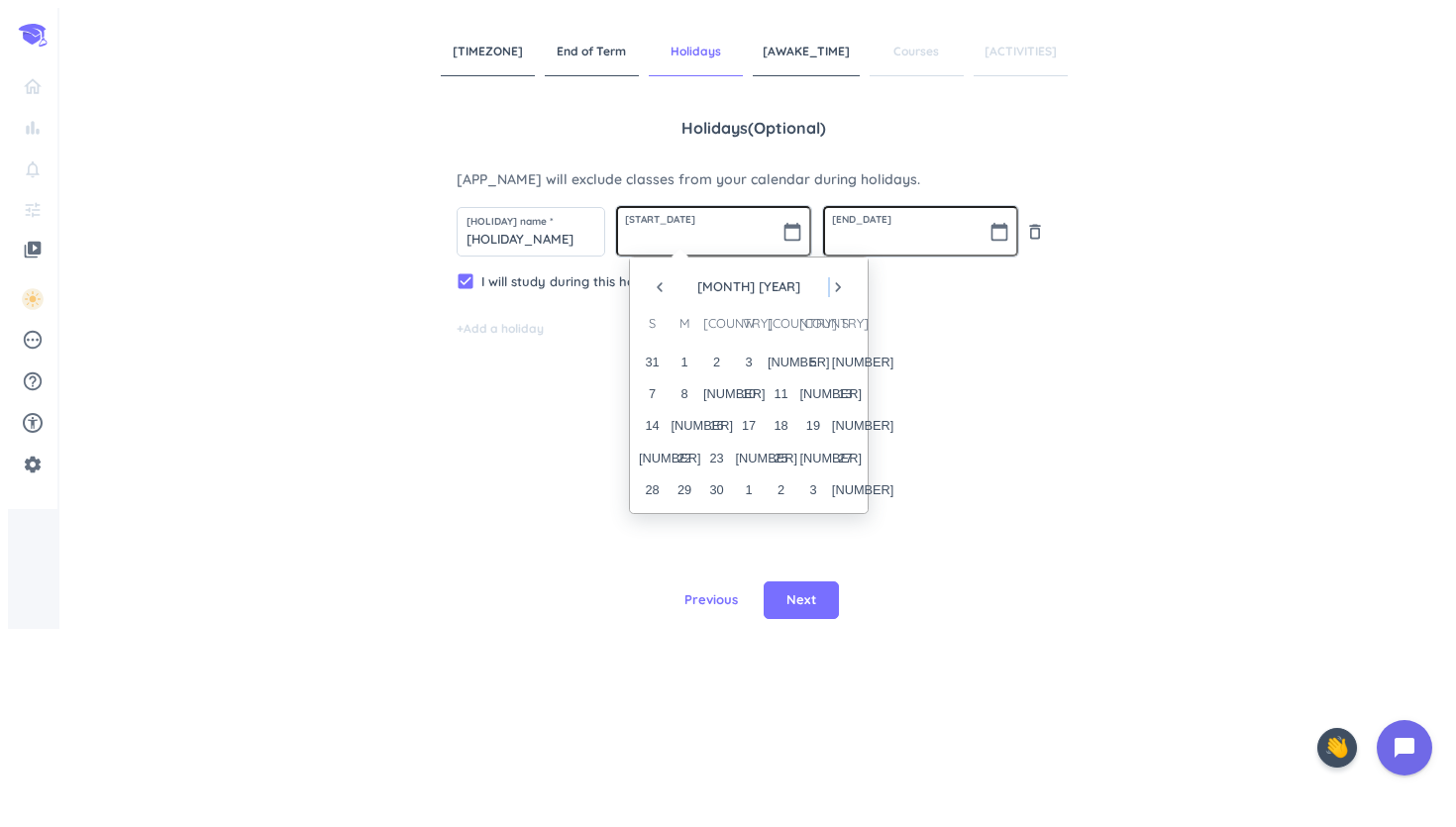 click on "navigate_next" at bounding box center [660, 287] 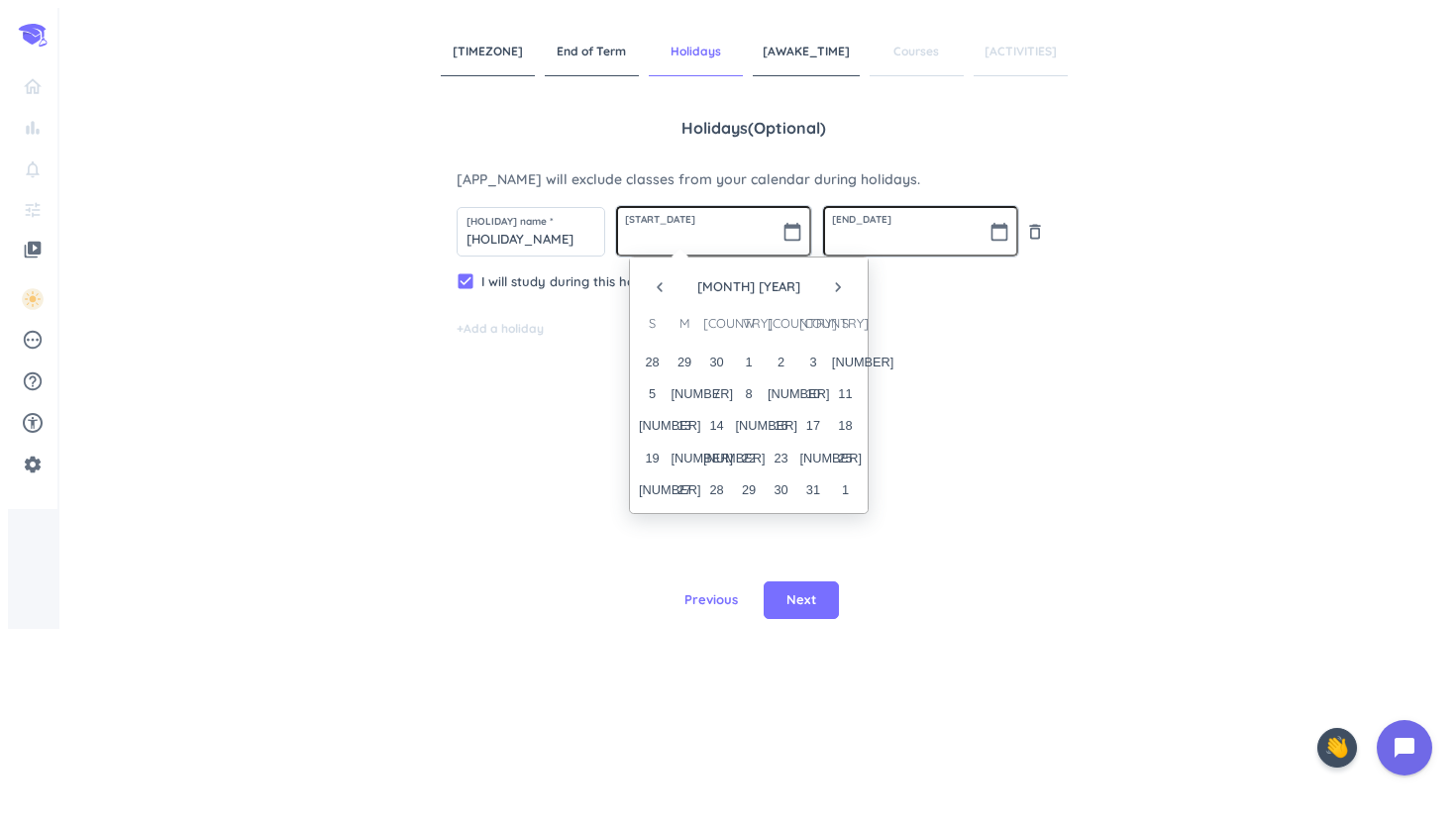 click on "navigate_before" at bounding box center (660, 287) 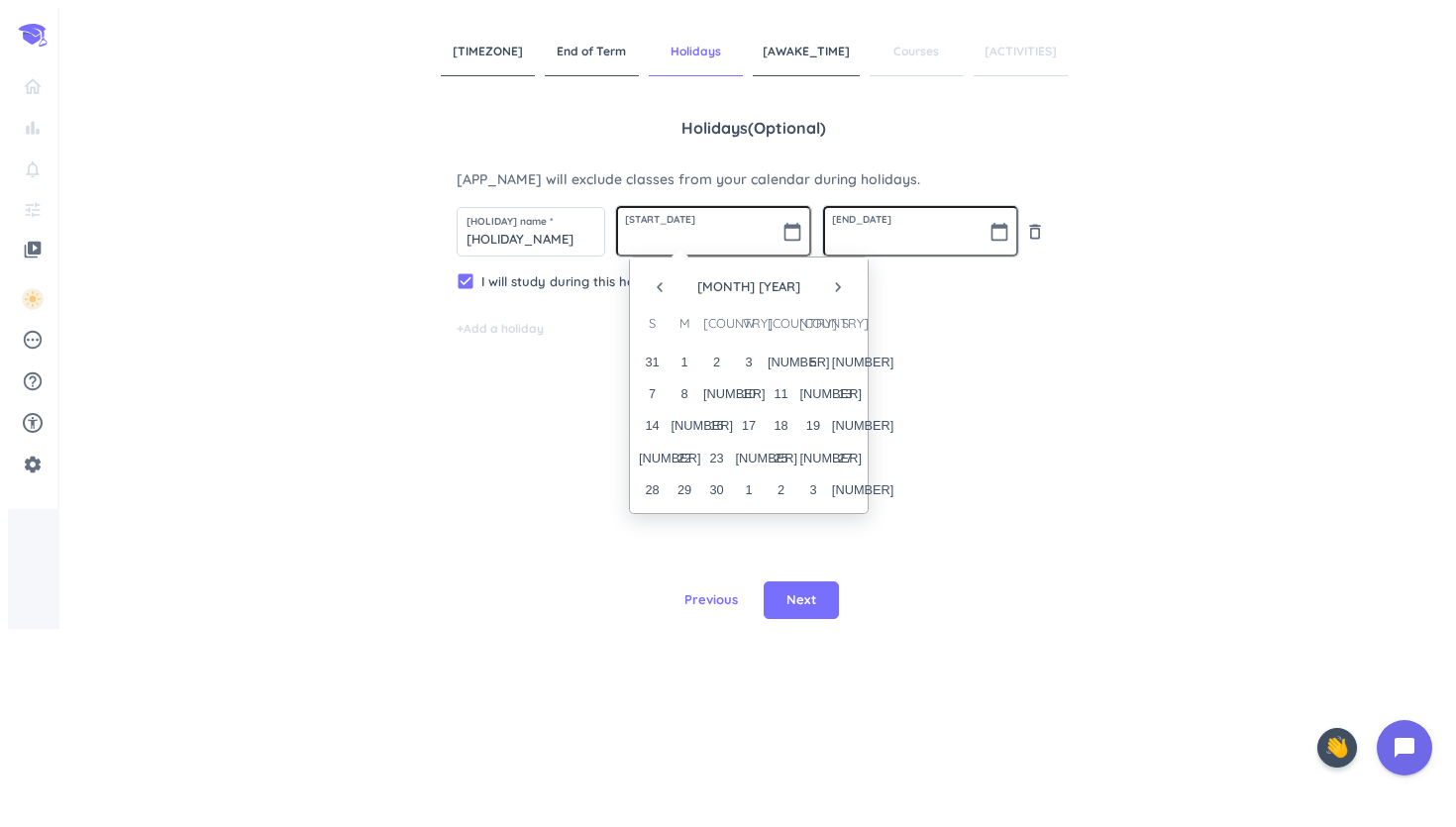 click on "navigate_before" at bounding box center (660, 287) 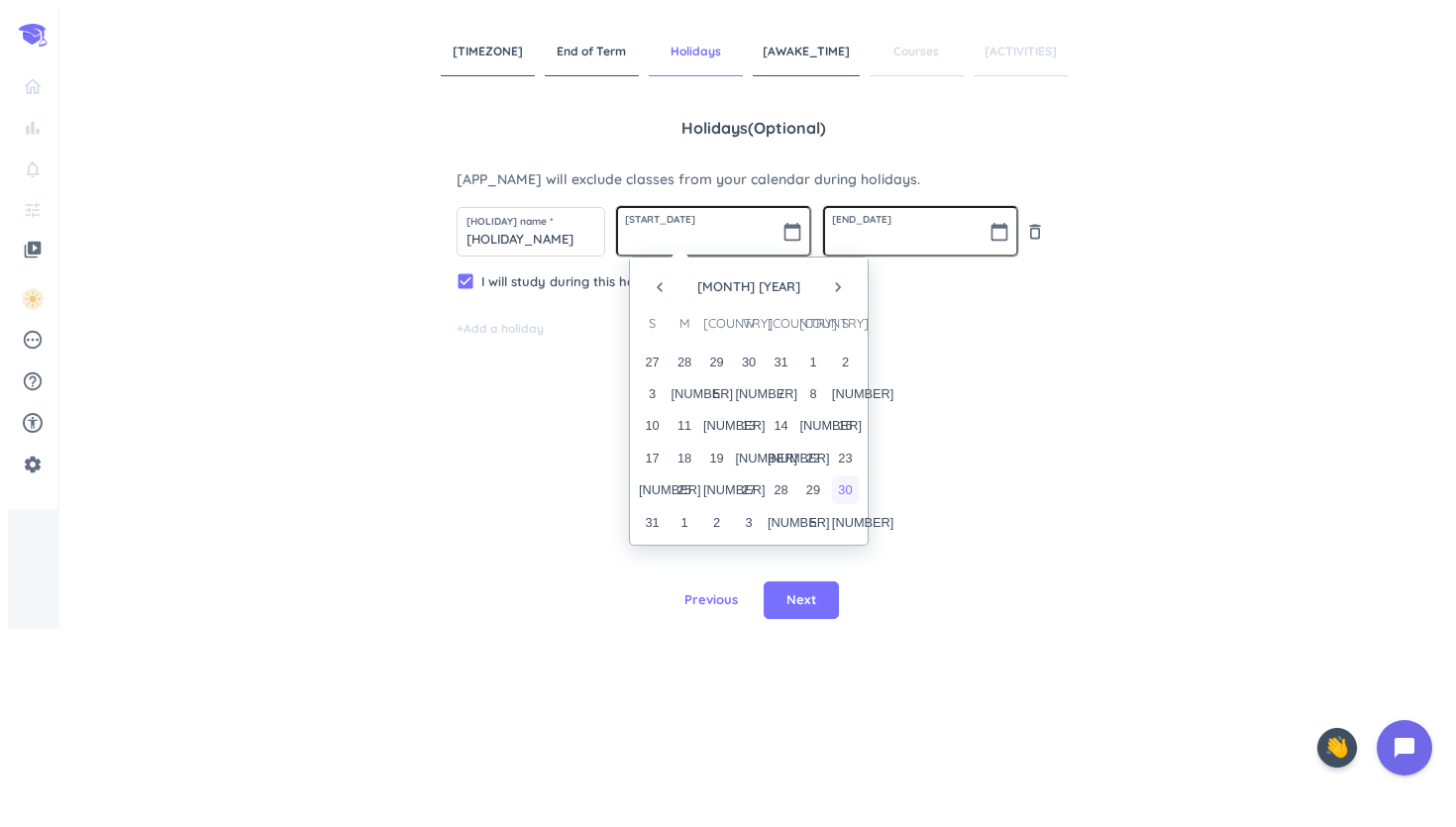 click on "30" at bounding box center (845, 489) 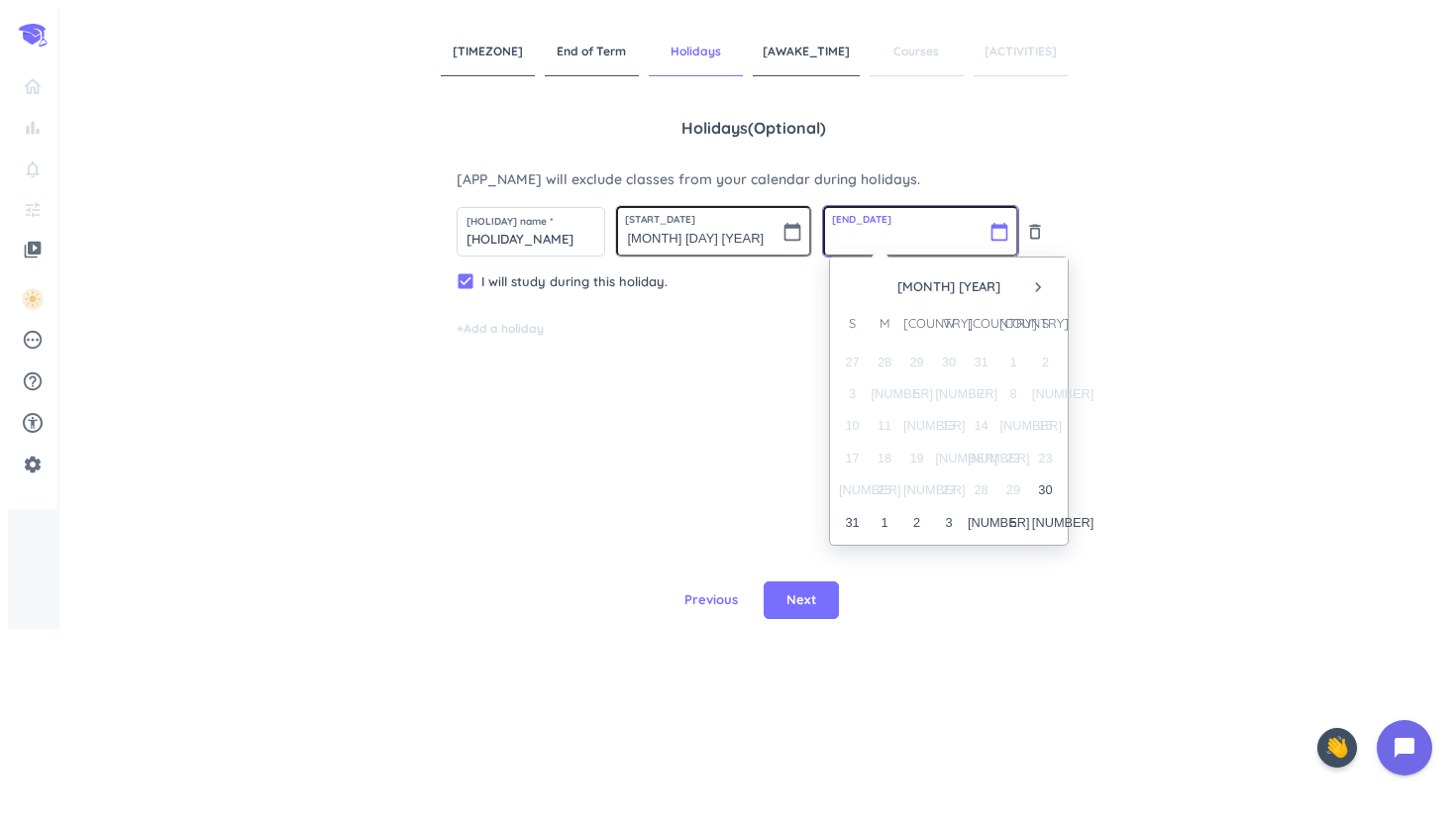 click at bounding box center (920, 231) 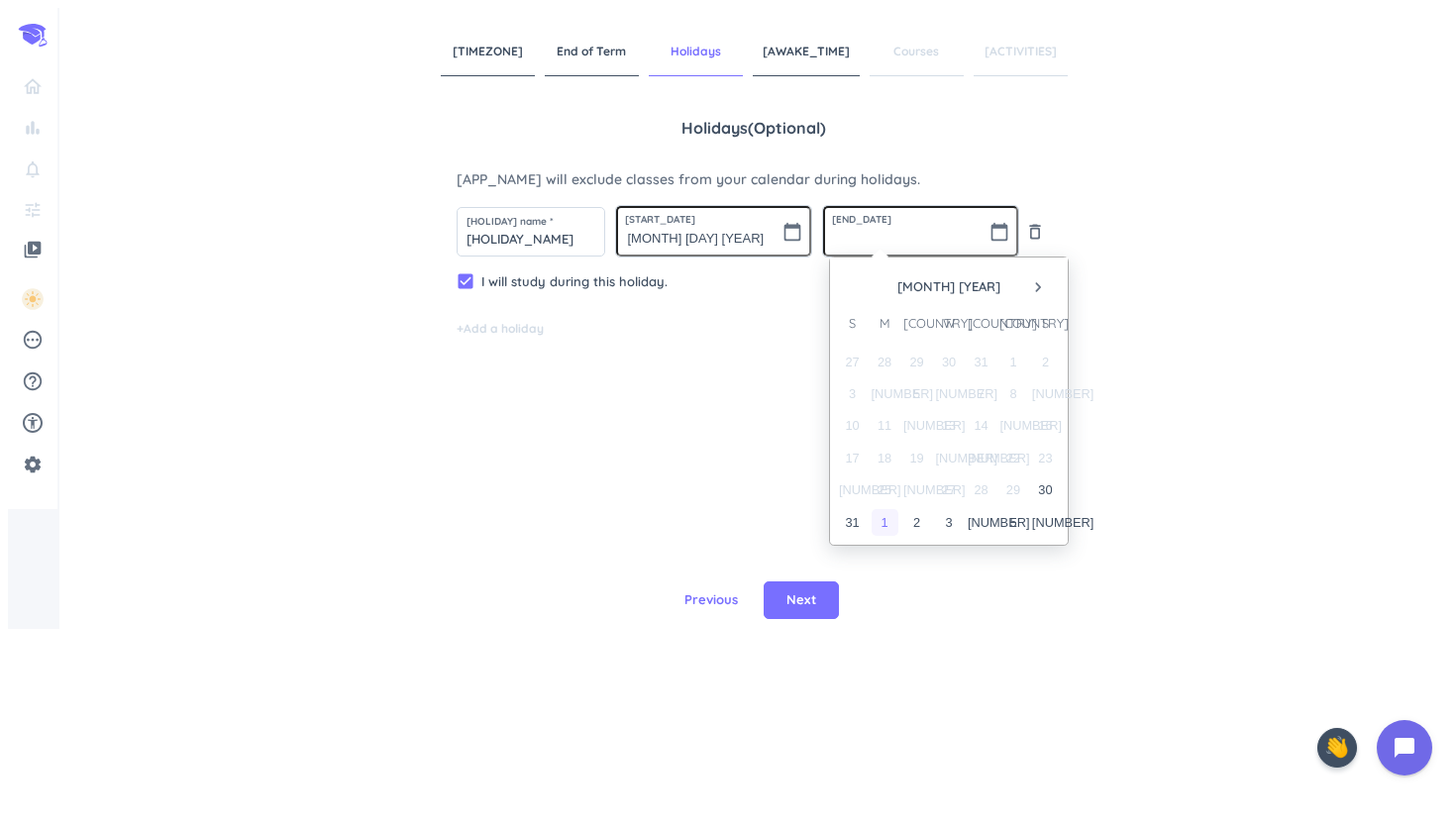 click on "1" at bounding box center (884, 522) 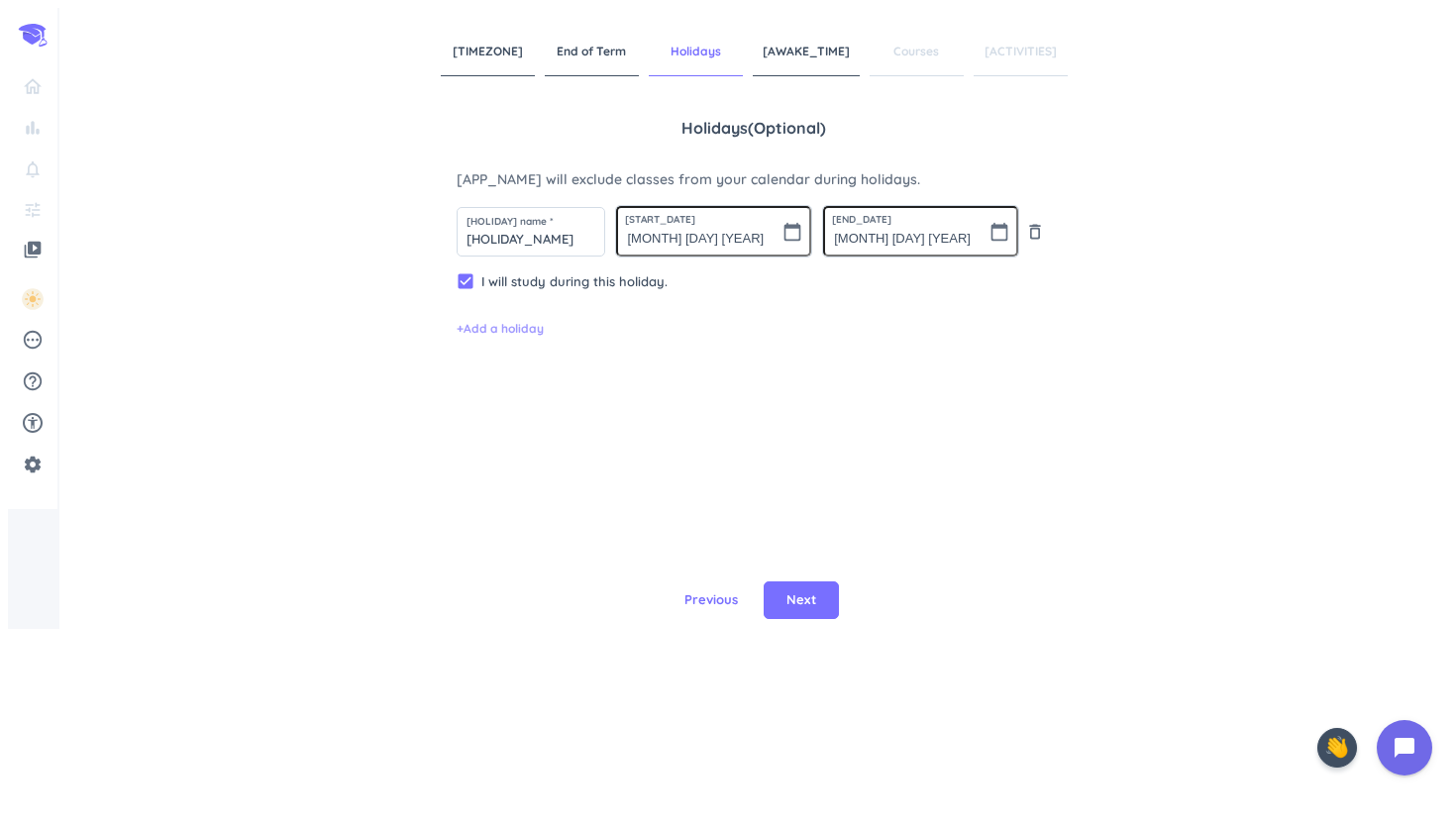 click on "+  Add a holiday" at bounding box center [500, 329] 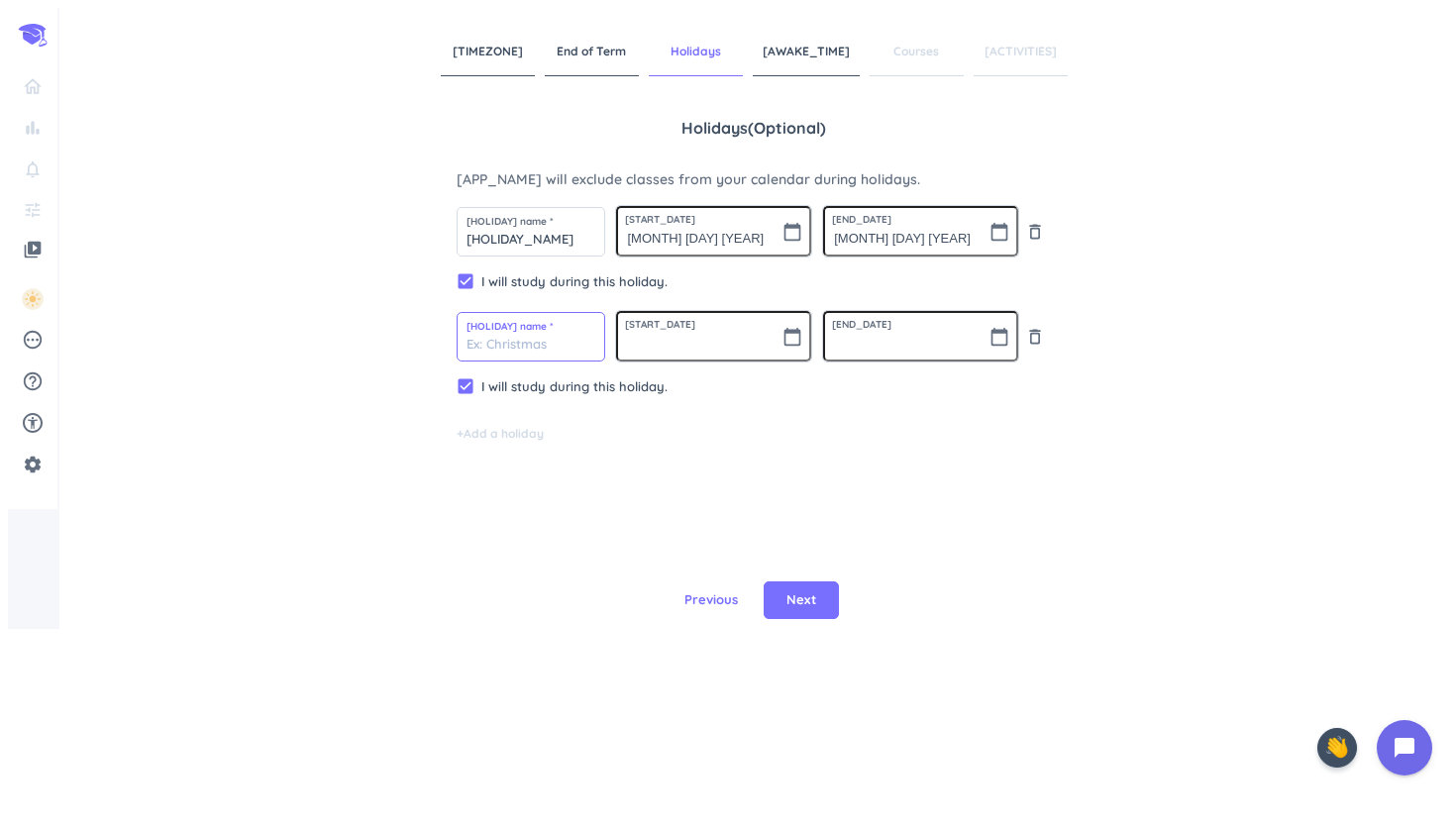 click at bounding box center (531, 337) 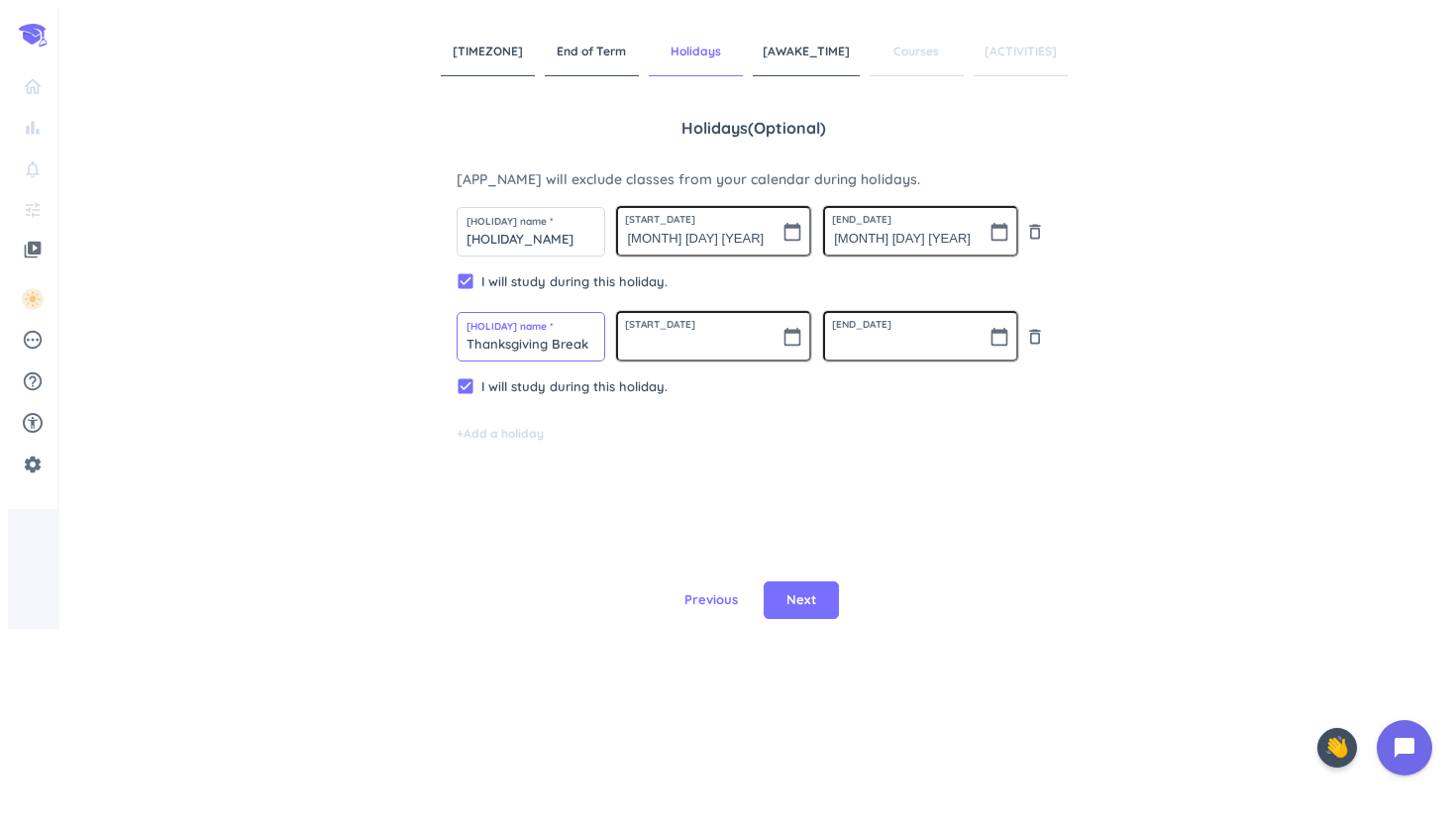 type on "Thanksgiving Break" 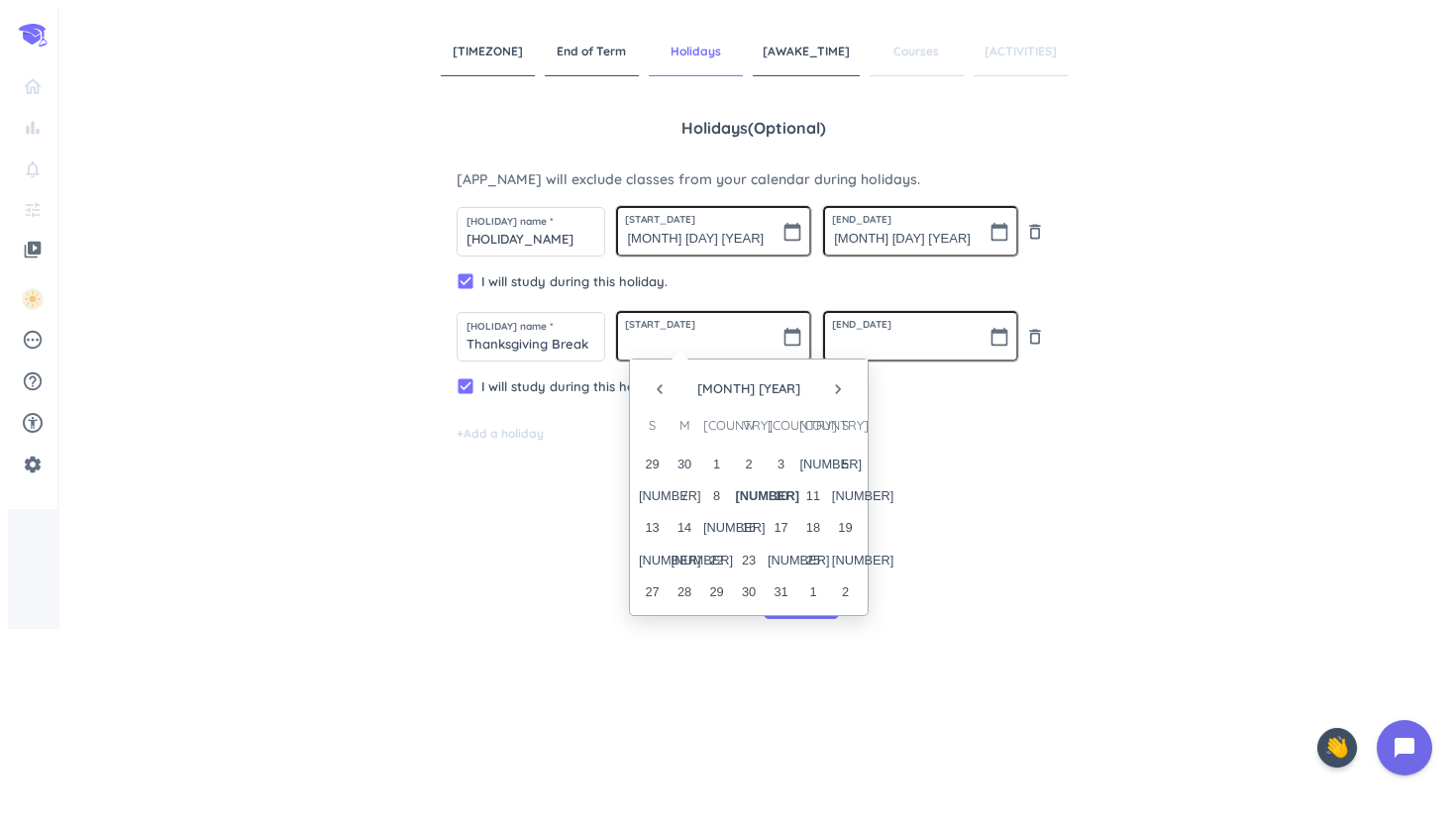 click on "navigate_next" at bounding box center [660, 389] 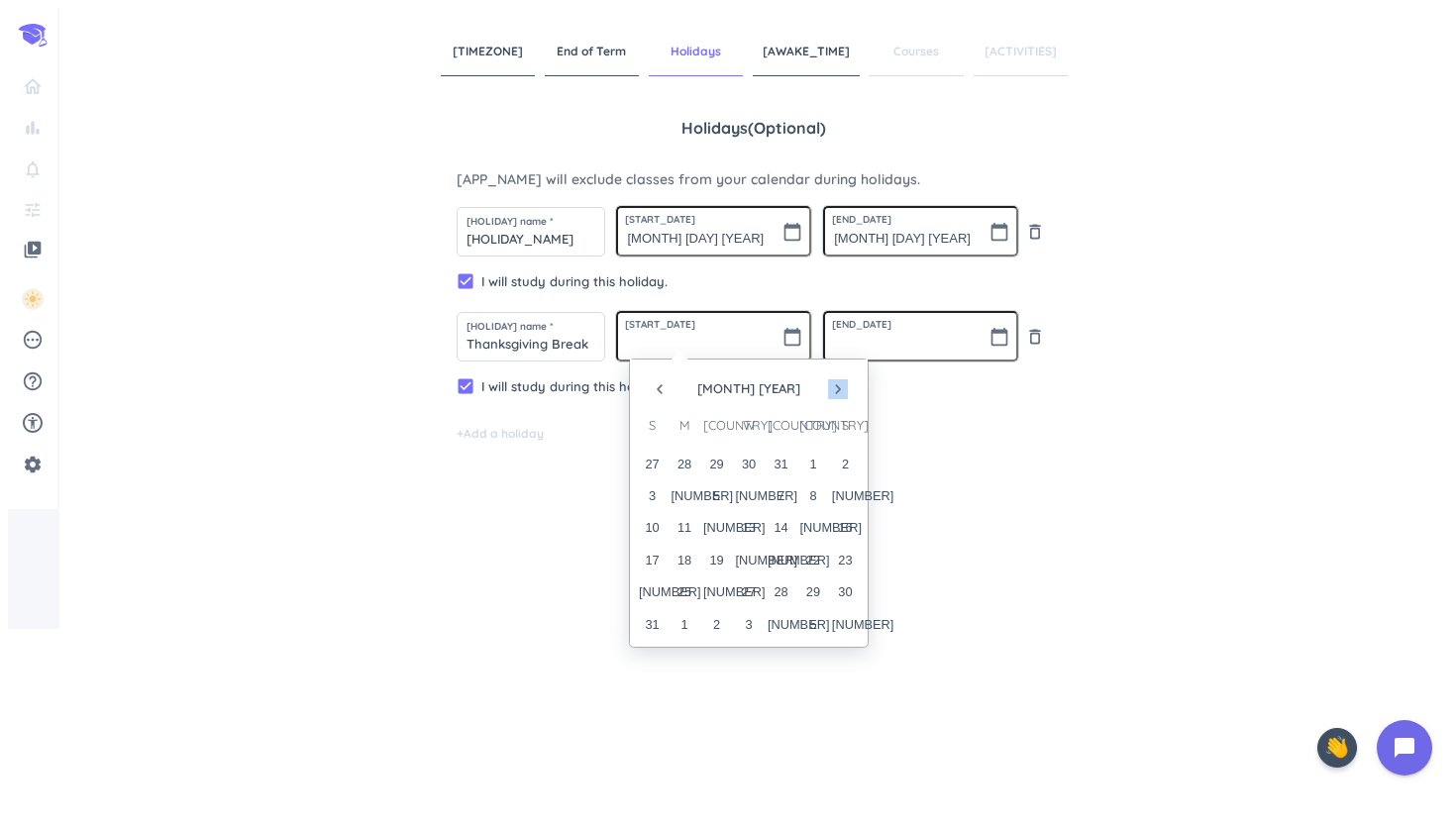 click on "navigate_next" at bounding box center (660, 389) 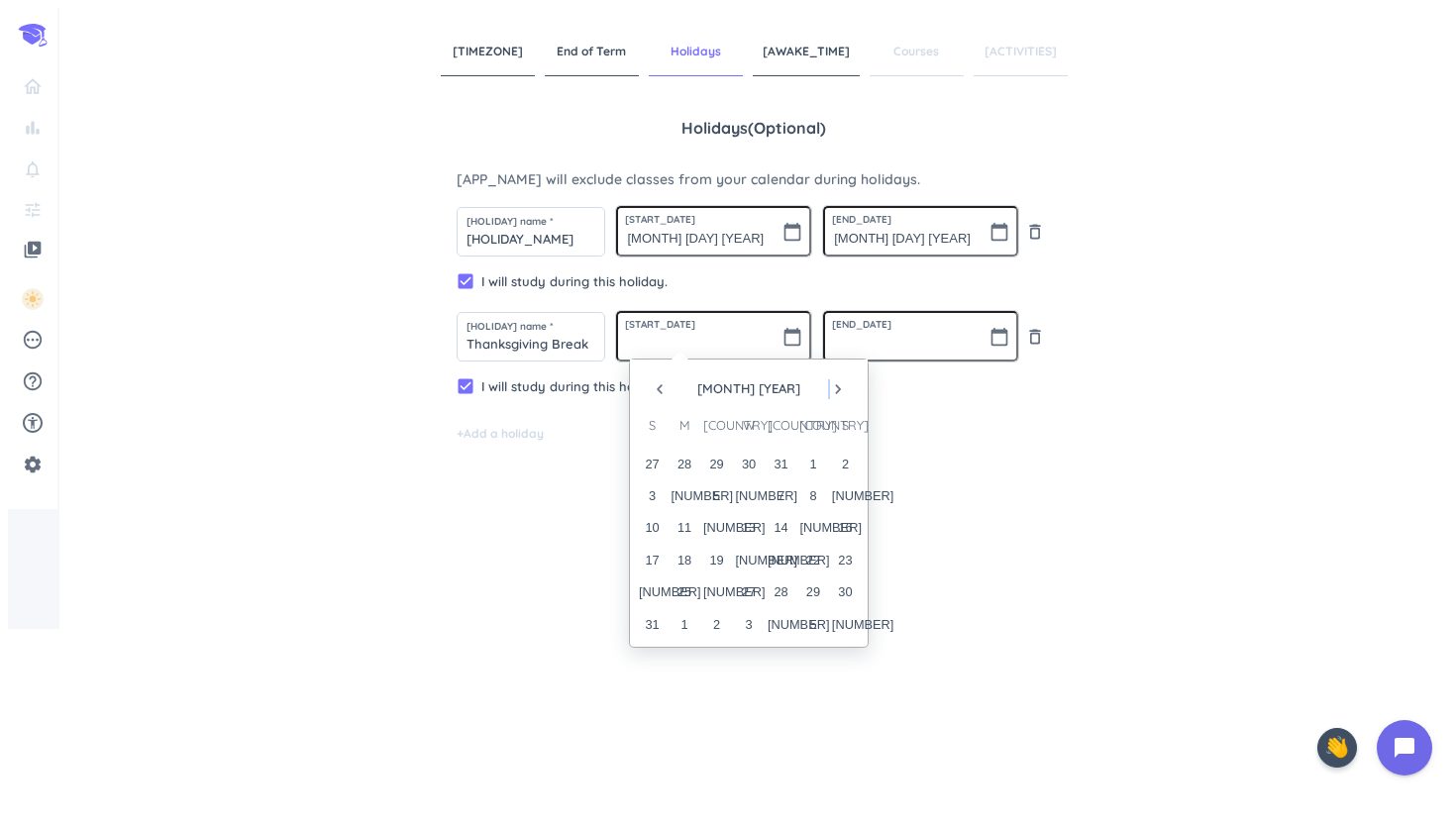 click on "navigate_next" at bounding box center [660, 389] 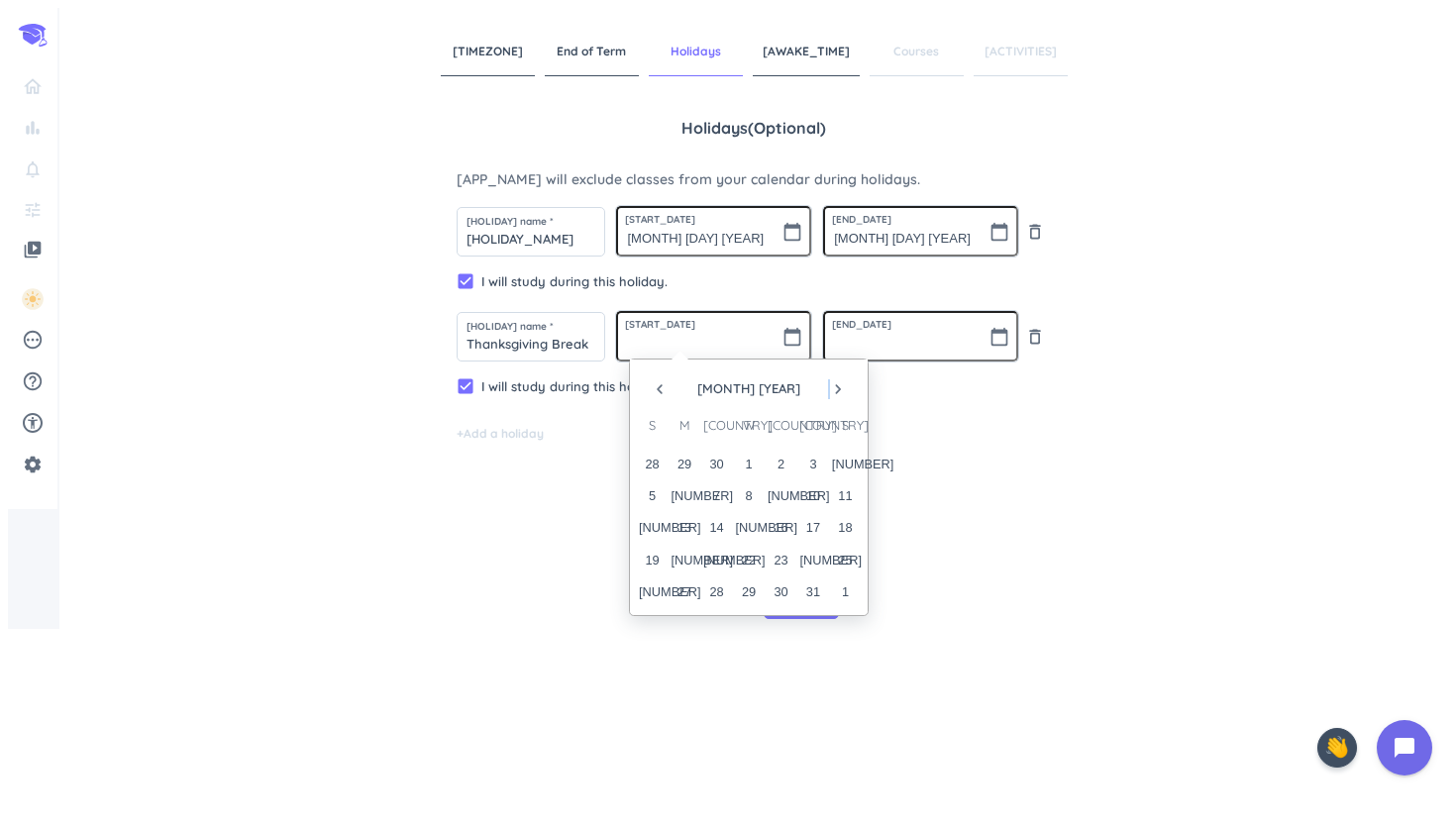 click on "navigate_next" at bounding box center [660, 389] 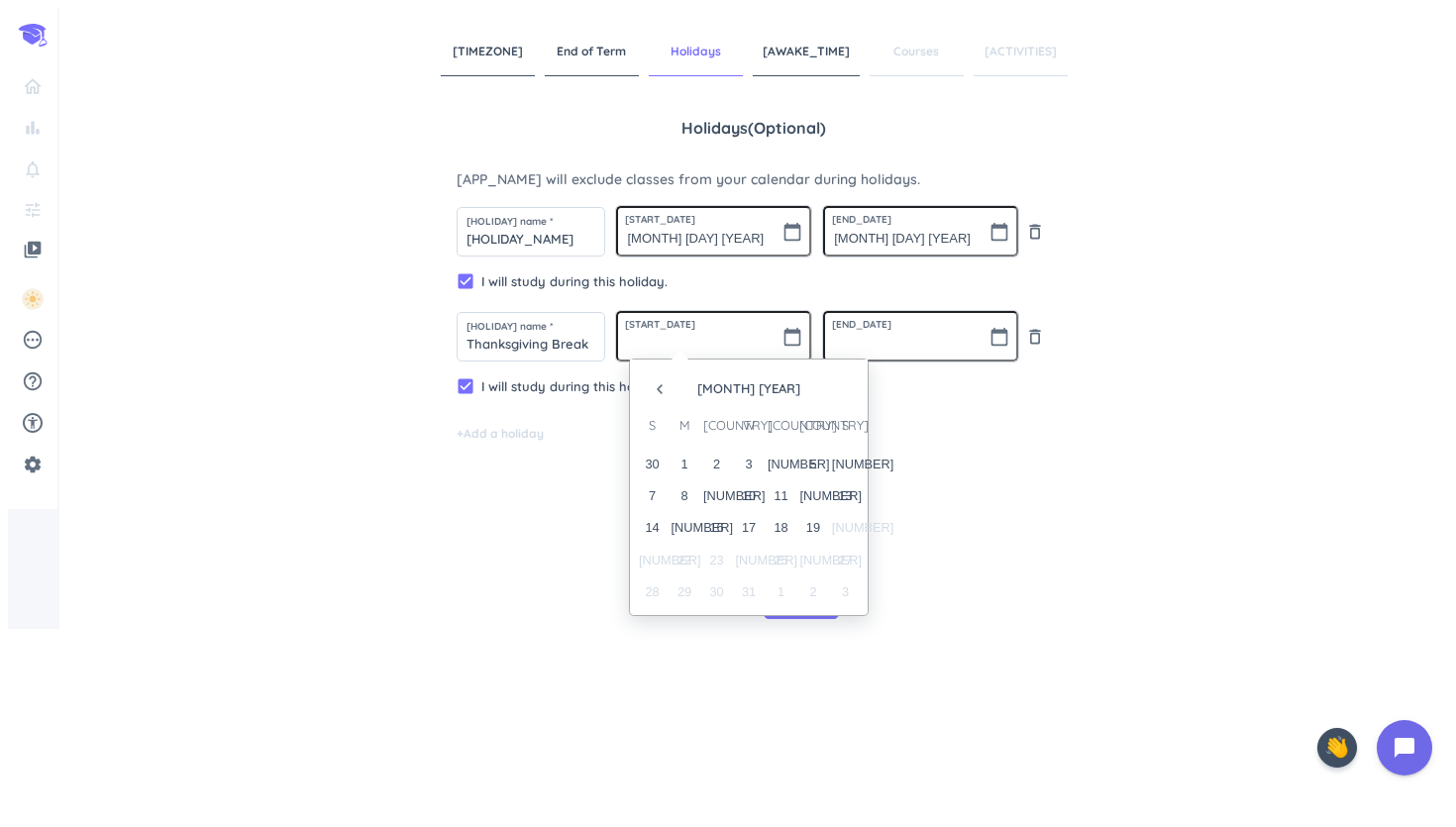click at bounding box center (838, 389) 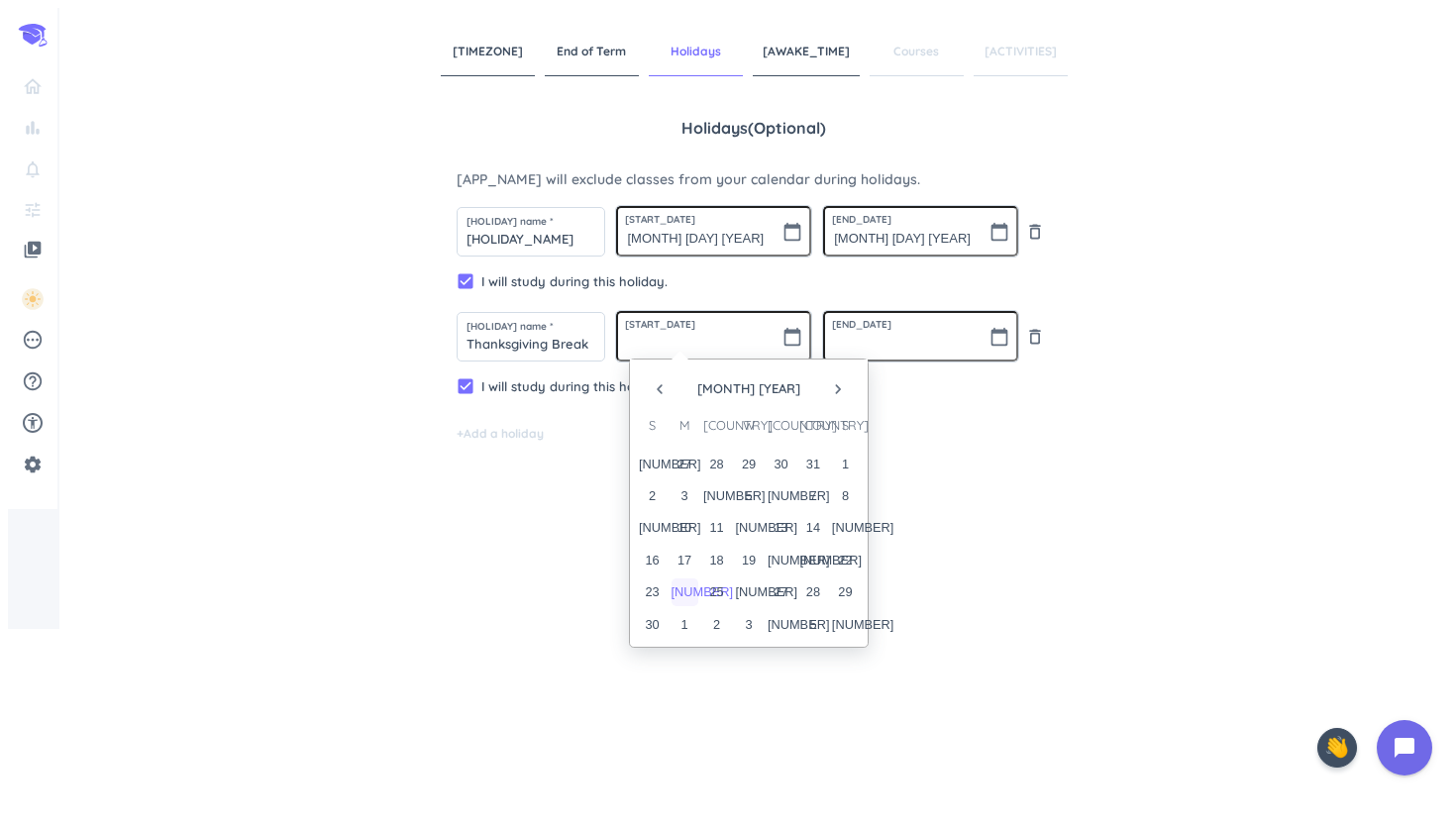 click on "[NUMBER]" at bounding box center (684, 591) 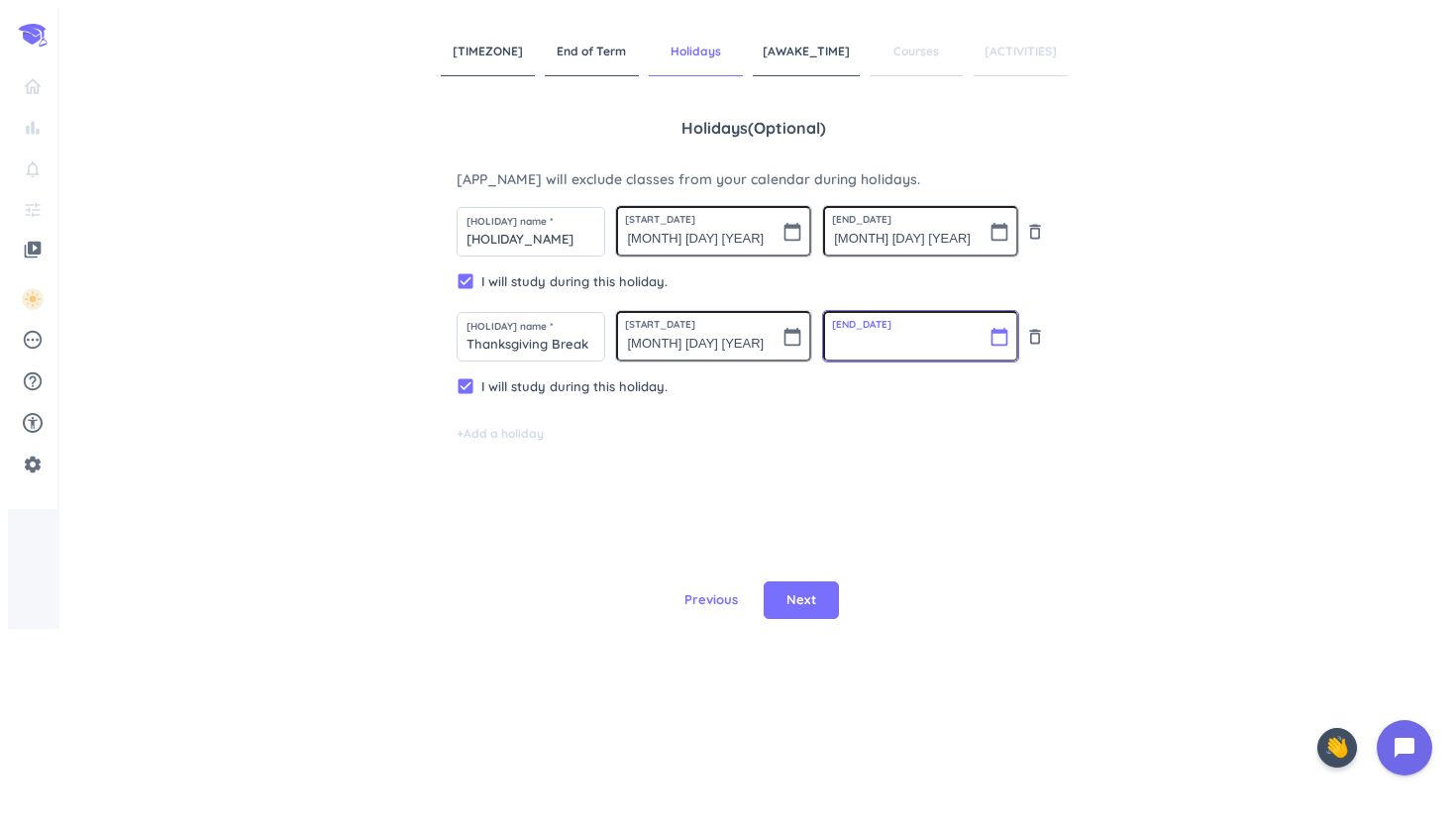 click at bounding box center [920, 336] 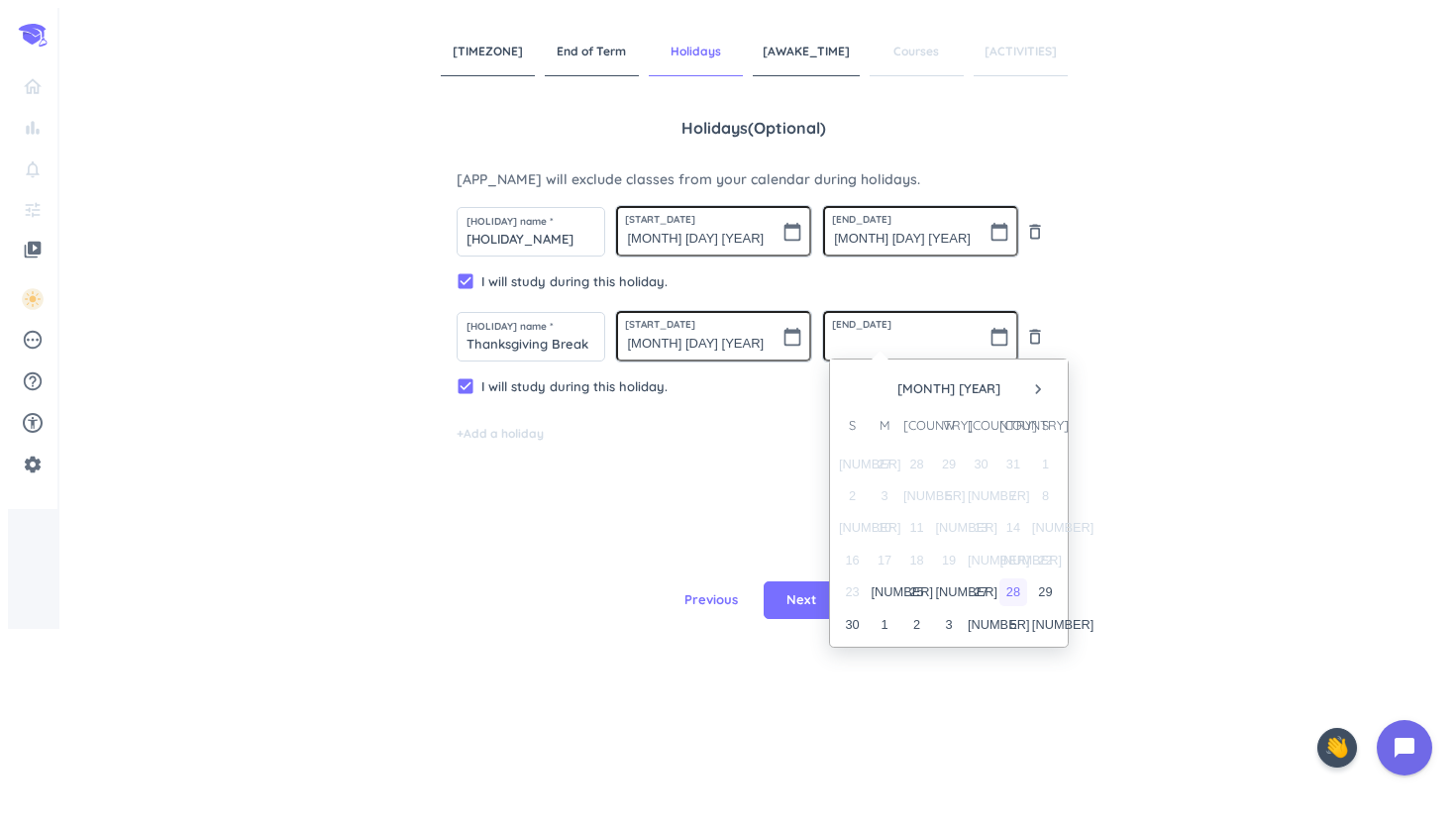 click on "28" at bounding box center [1012, 591] 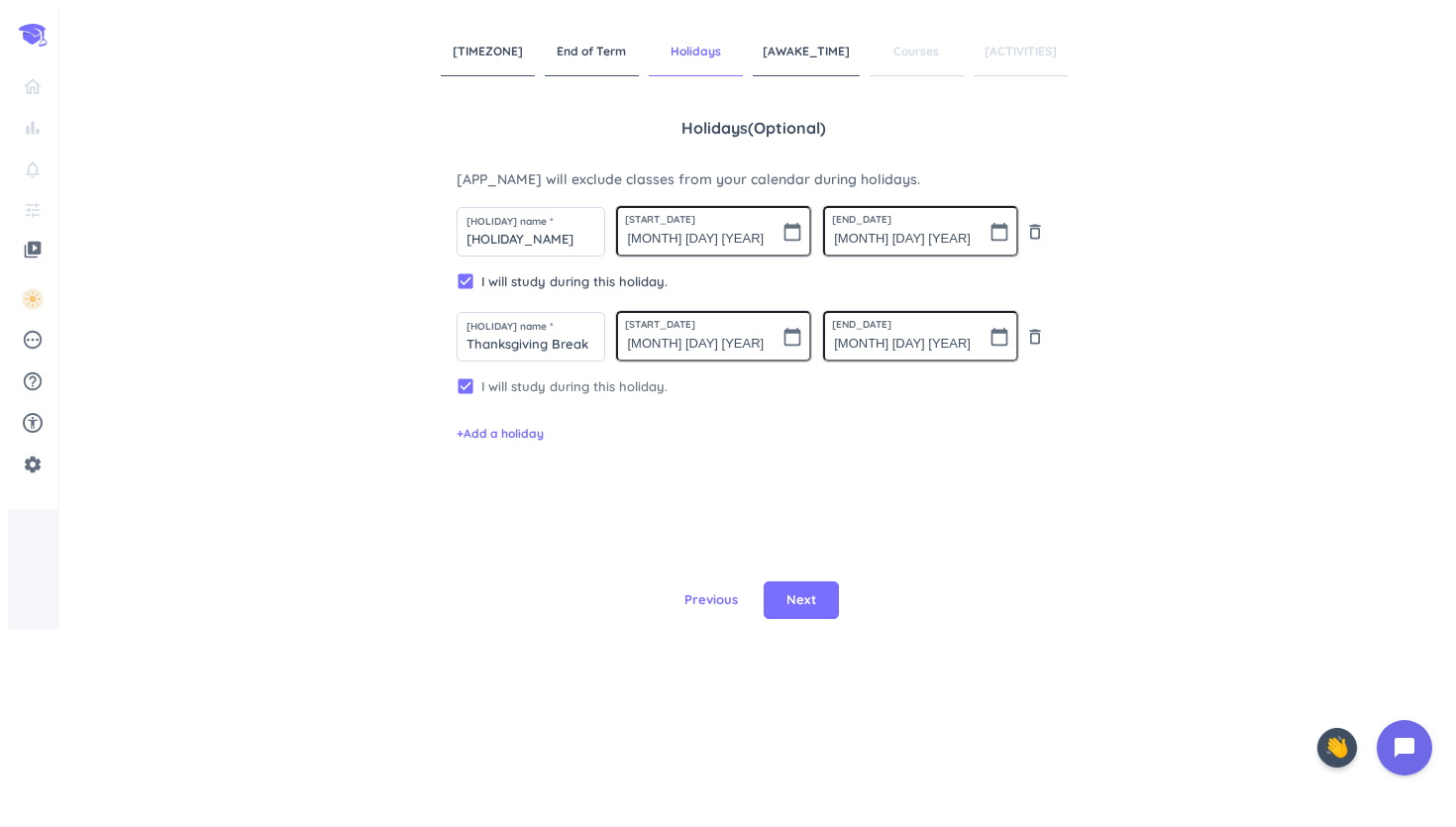click on "check_box" at bounding box center [466, 281] 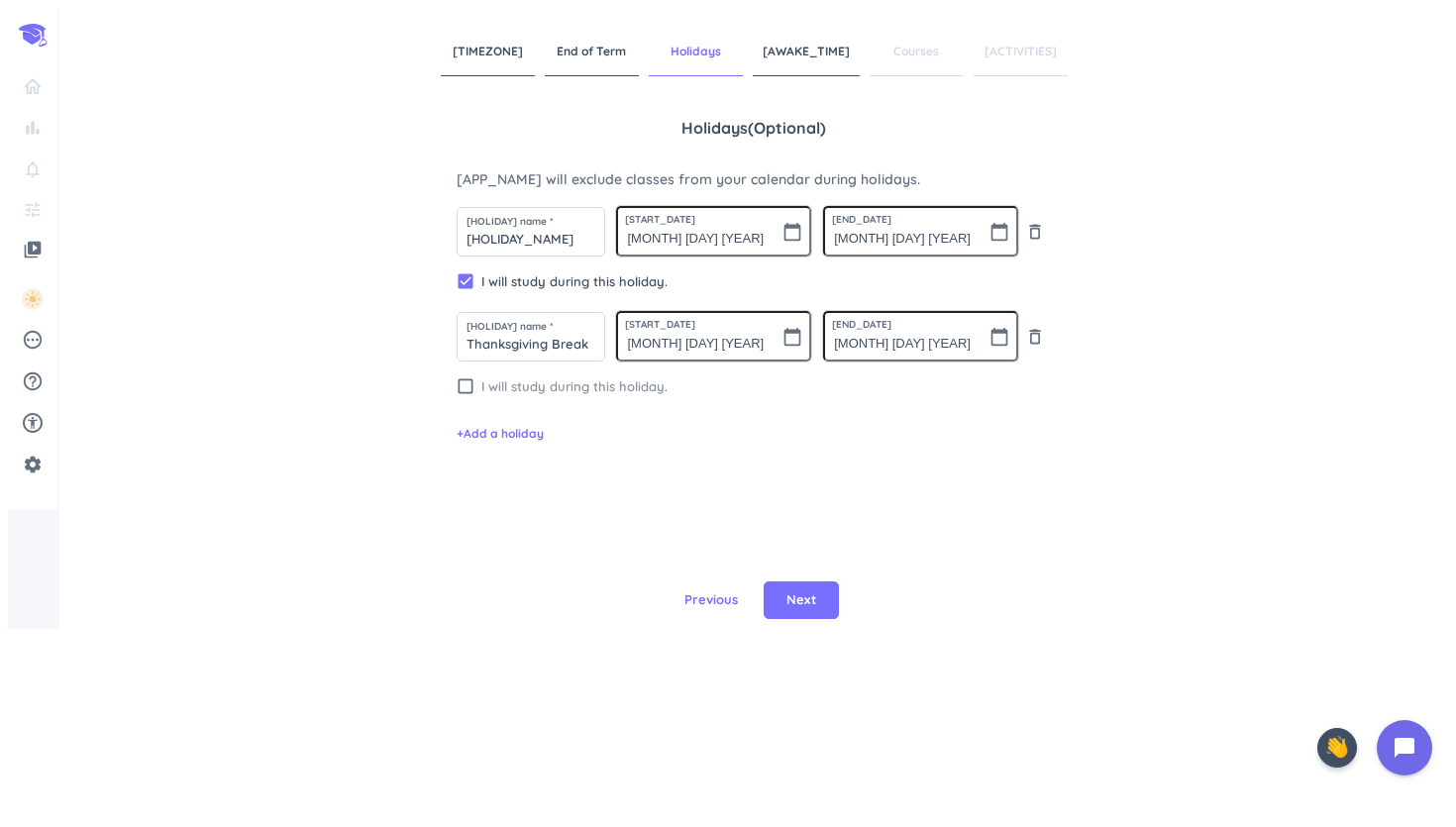 click on "check_box_outline_blank" at bounding box center (466, 386) 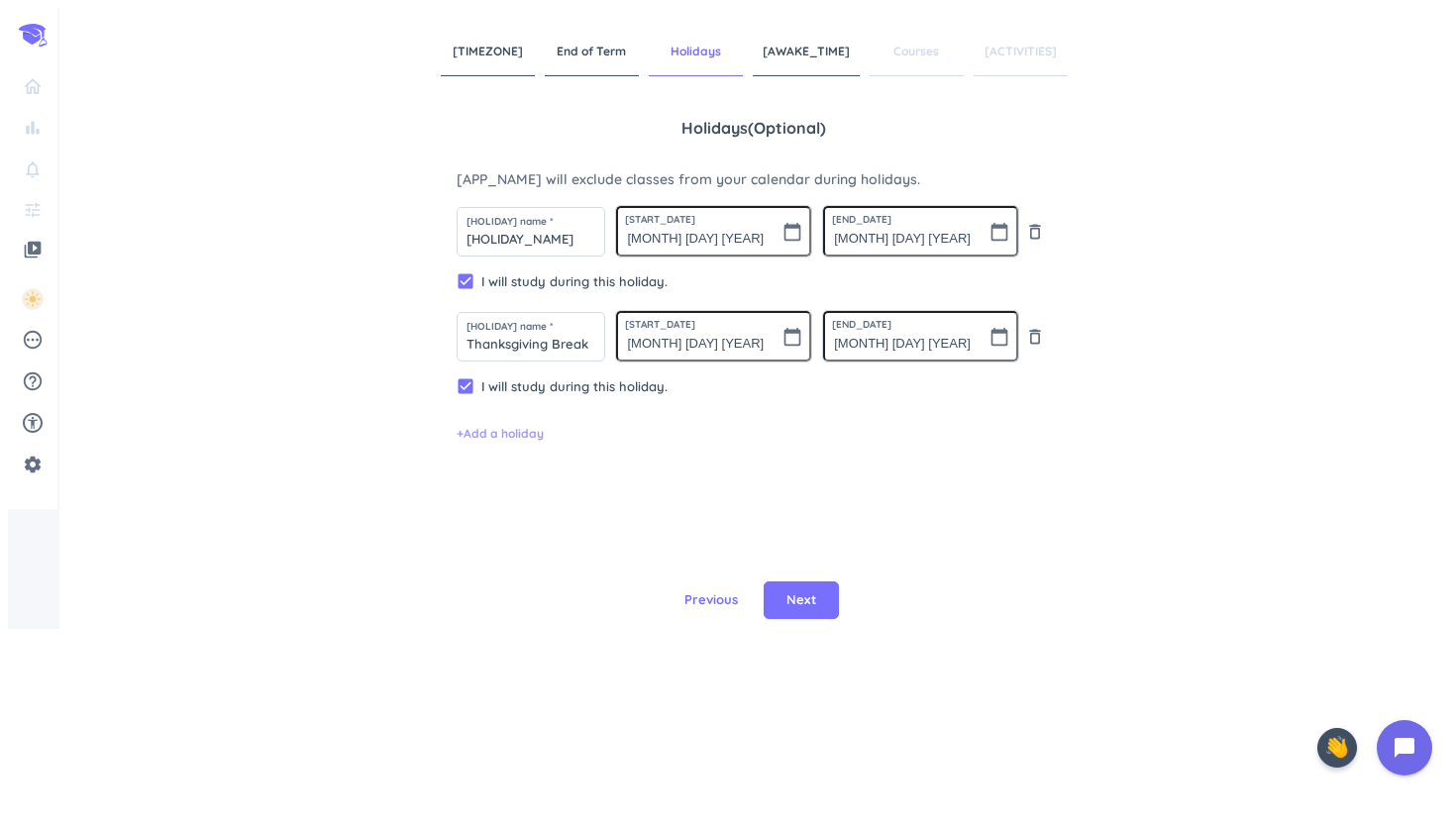 click on "+  Add a holiday" at bounding box center [500, 434] 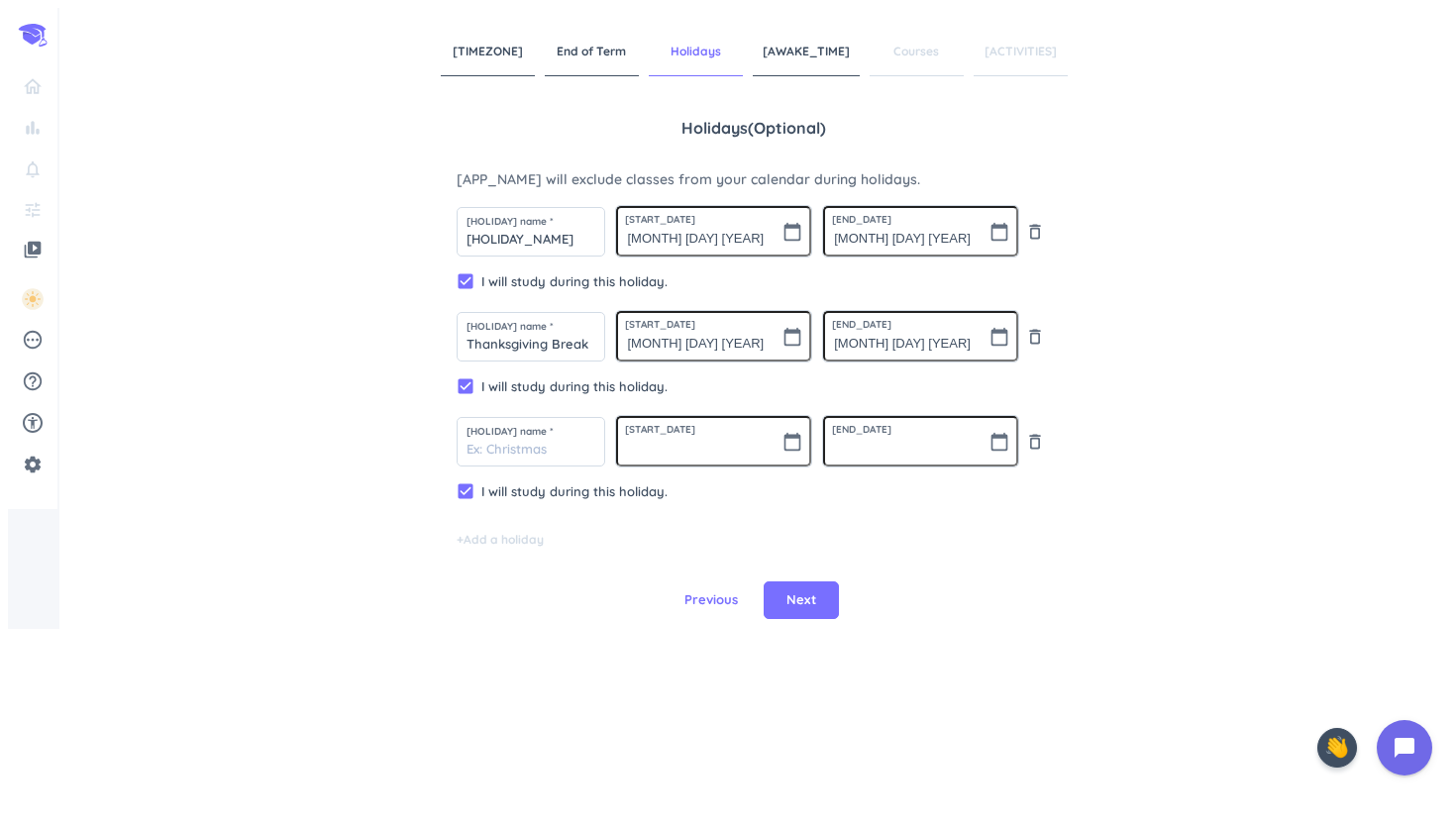 click on "Holidays  ( optional ) [APP_NAME] will exclude classes from your calendar during holidays. Holiday name * Labor Day Weekend Starts * [START_DATE] [CALENDAR_ICON] Ends * [END_DATE] [CALENDAR_ICON] [DELETE_ICON] [CHECK_BOX] I will study during this holiday. Holiday name * Thanksgiving Break Starts * [START_DATE] [CALENDAR_ICON] Ends * [END_DATE] [CALENDAR_ICON] [DELETE_ICON] [CHECK_BOX] I will study during this holiday. Holiday name * [START_DATE] [CALENDAR_ICON] Ends * [END_DATE] [CALENDAR_ICON] [DELETE_ICON] [CHECK_BOX] I will study during this holiday. +  Add a holiday" at bounding box center (754, 349) 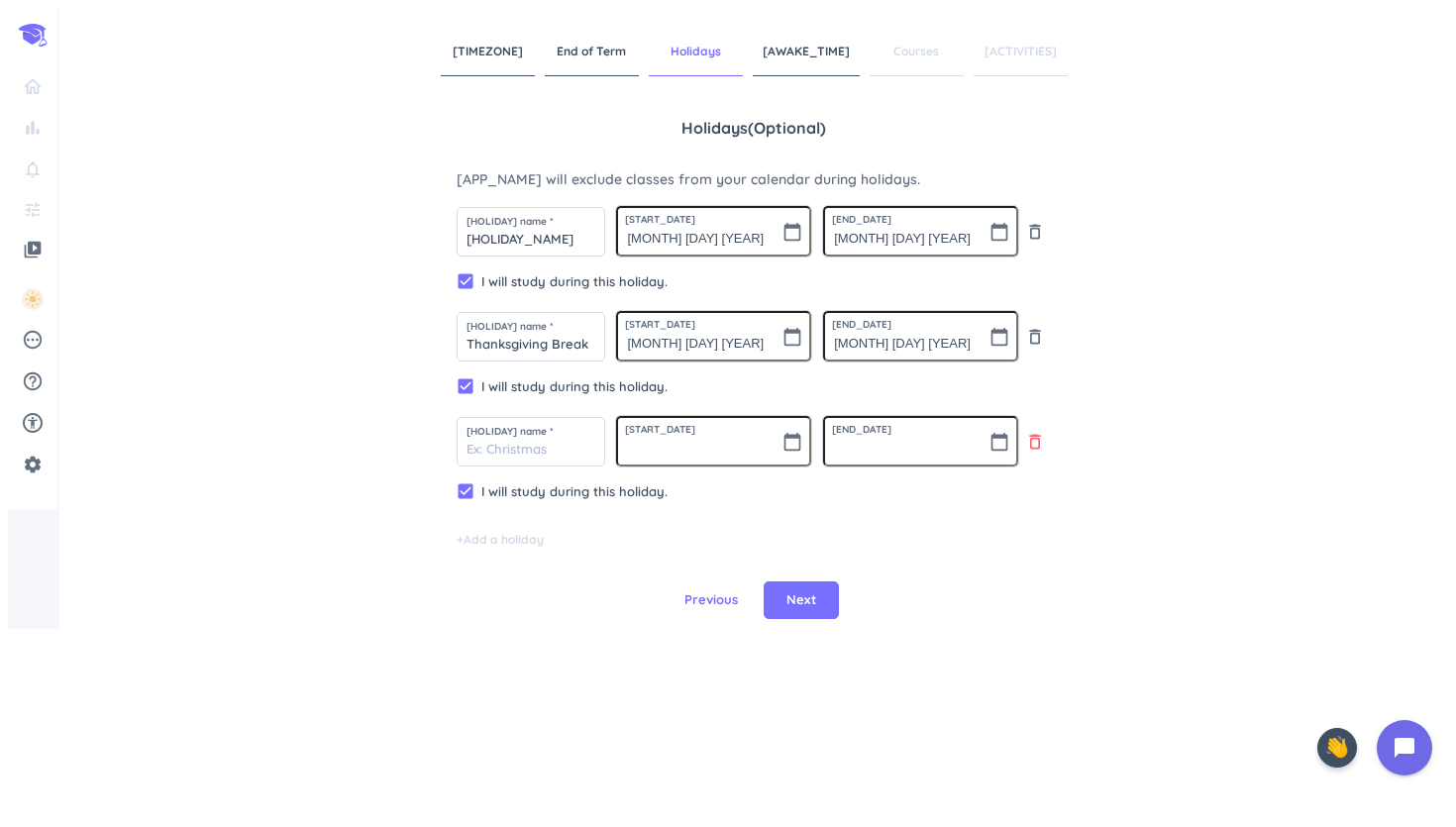 click on "delete_outline" at bounding box center [1035, 232] 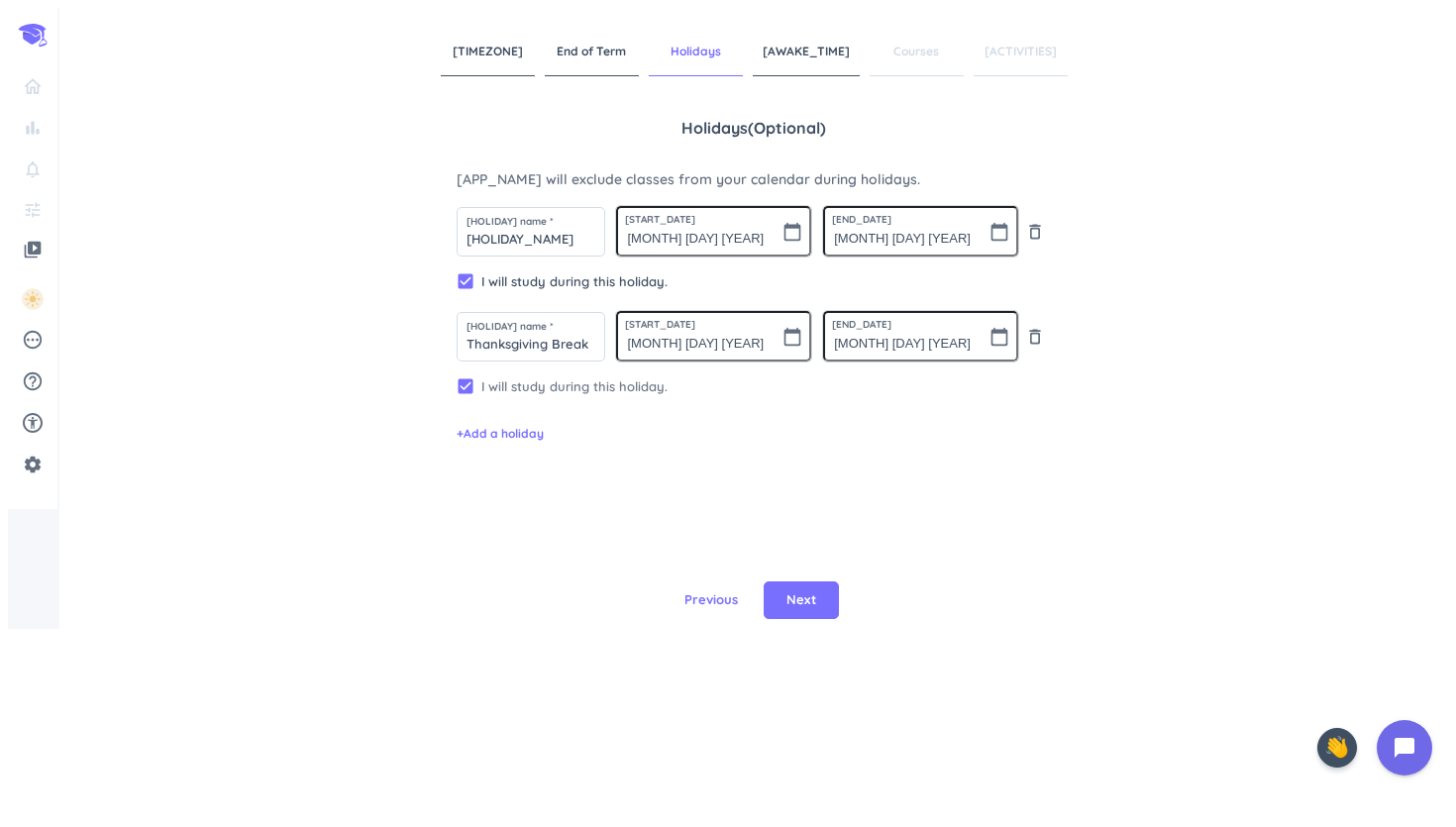 click on "check_box" at bounding box center (466, 281) 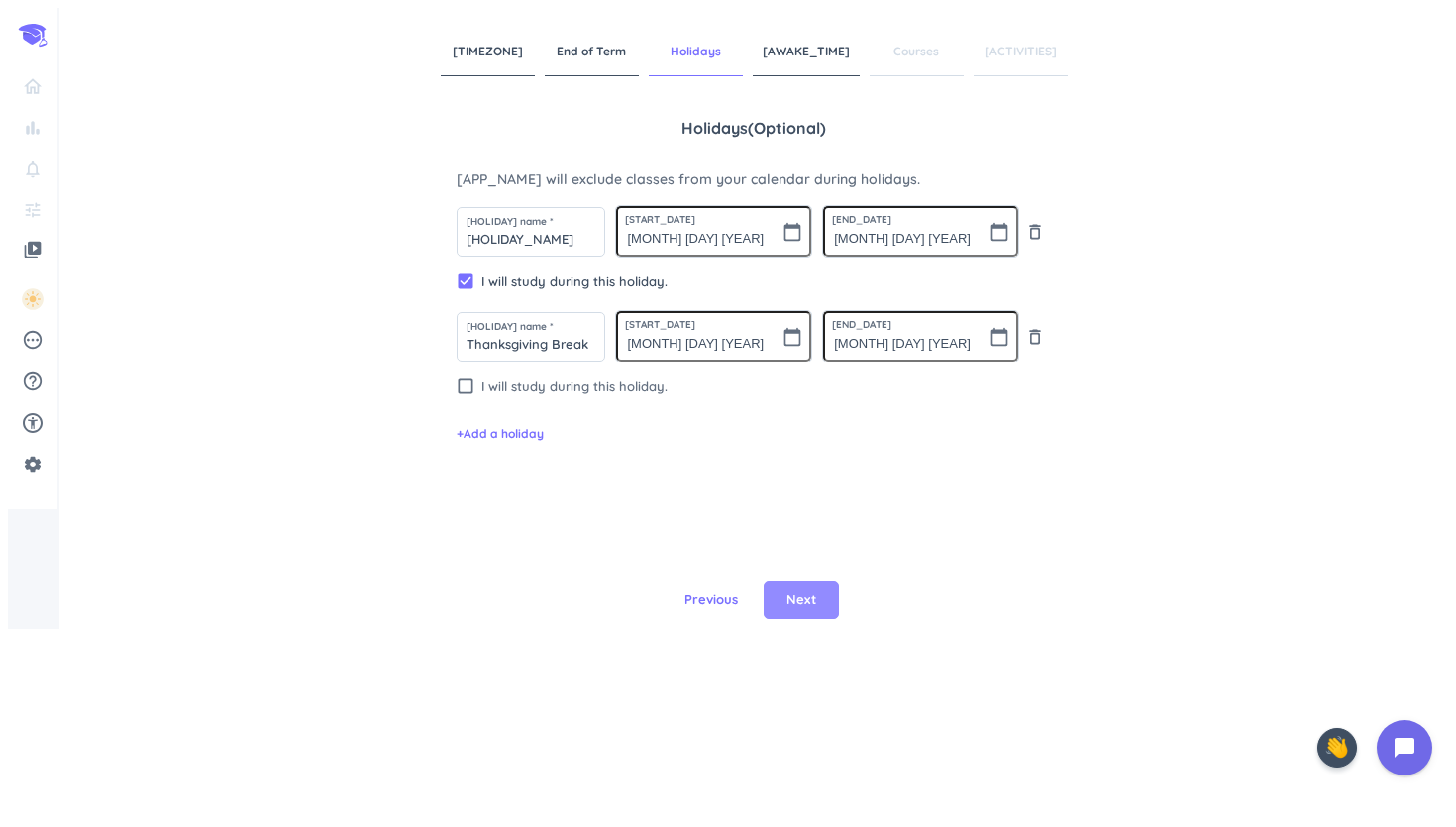 click on "Next" at bounding box center (801, 600) 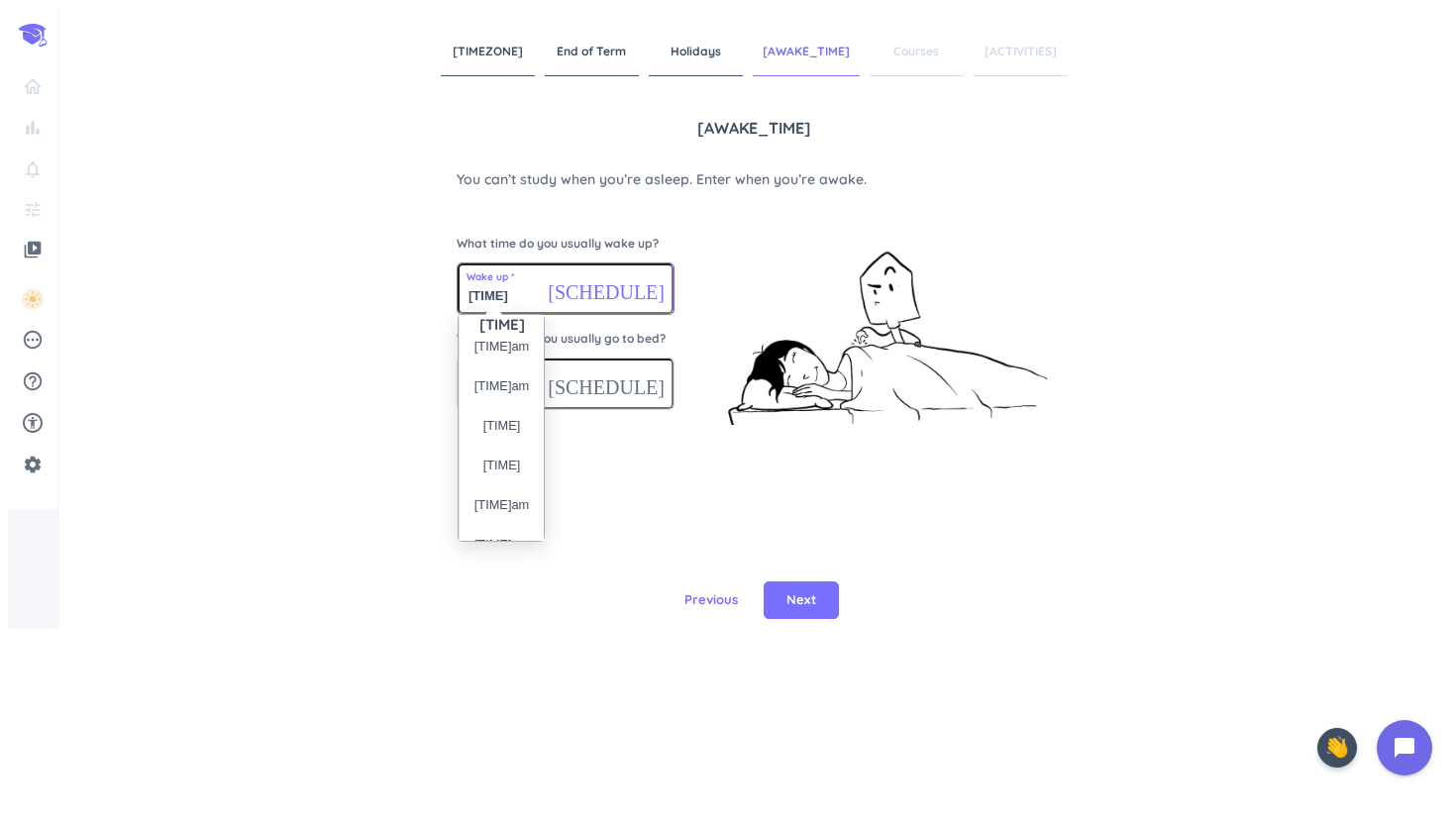 click on "[TIME]" at bounding box center [566, 288] 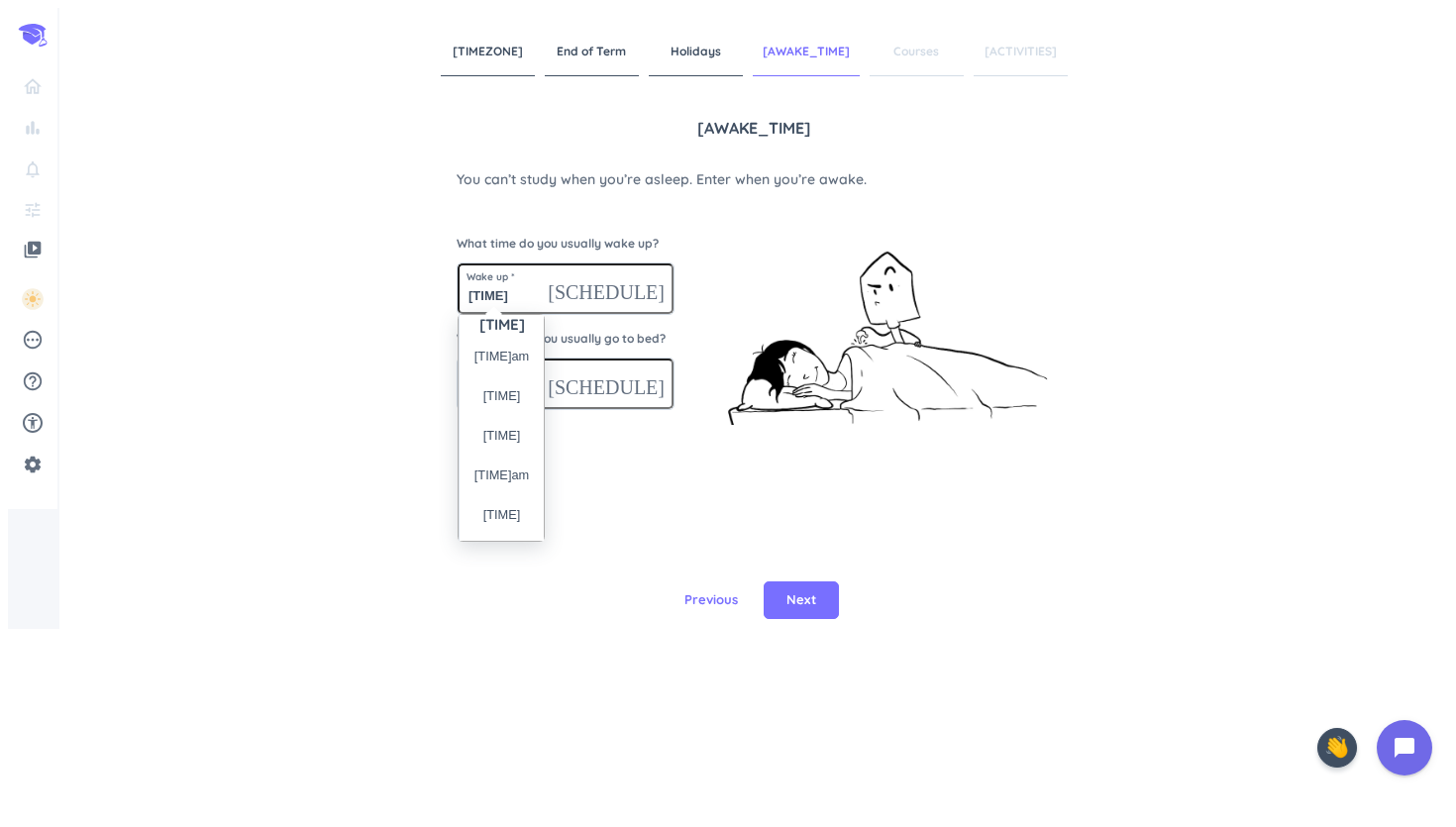 click at bounding box center (887, 315) 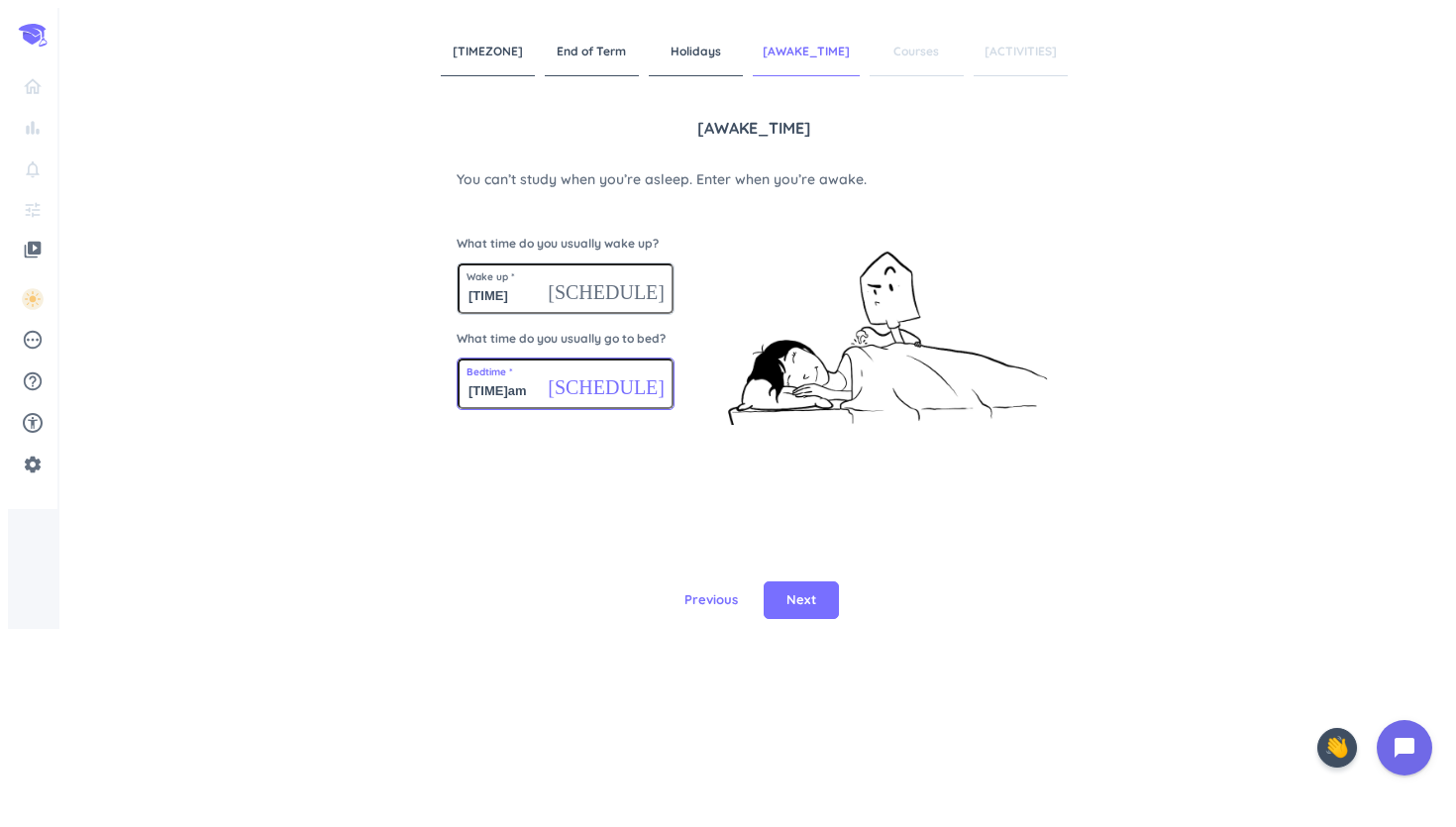 click on "[TIME]am" at bounding box center [566, 288] 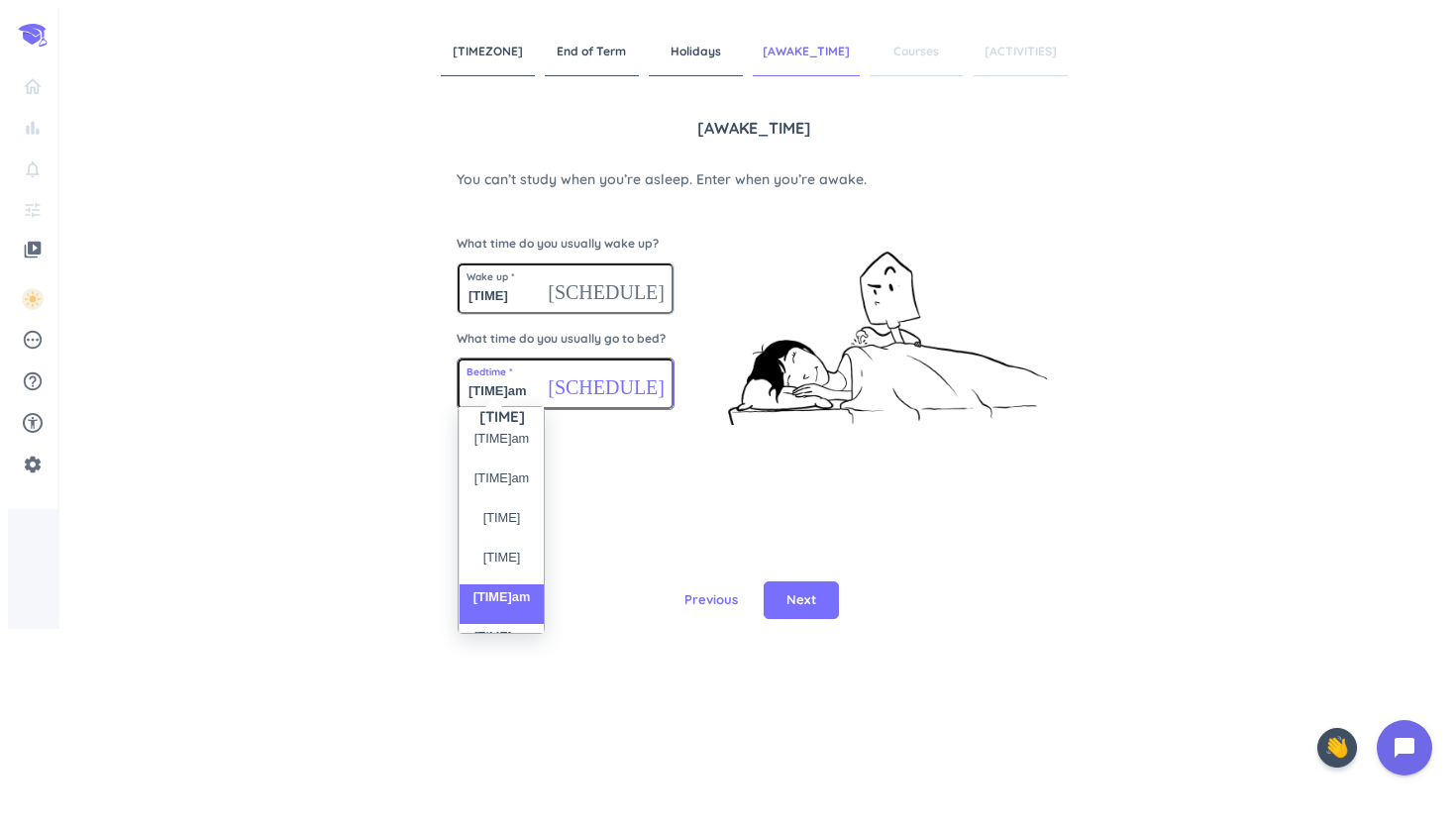 scroll, scrollTop: 30, scrollLeft: 0, axis: vertical 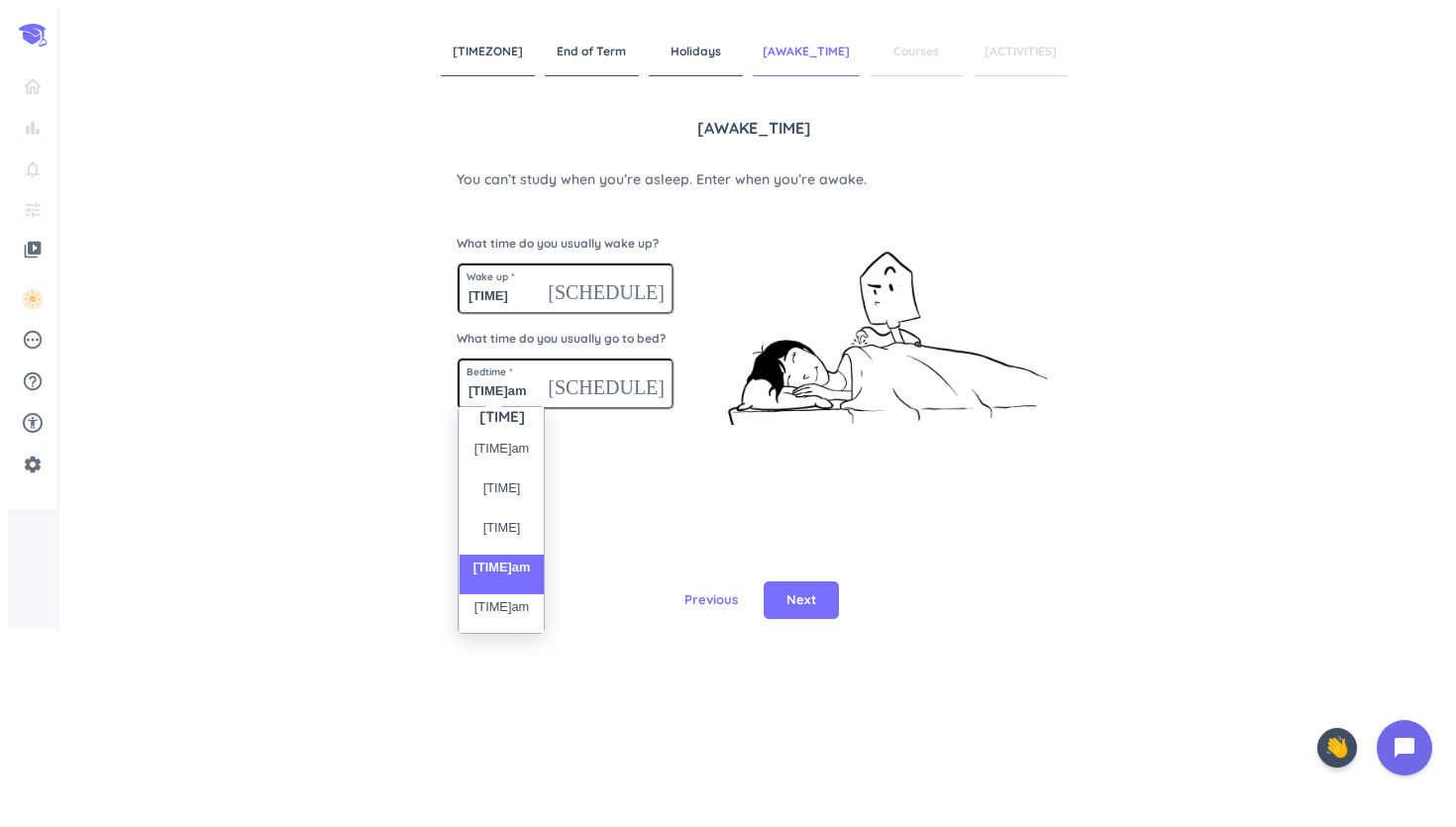 click on "[AWAKE_TIME] You can’t study when you’re asleep. Enter when you’re awake. What time do you usually wake up? Wake up * [TIME] [SCHEDULE] What time do you usually go to bed? Bedtime * [TIME] [SCHEDULE]" at bounding box center (754, 349) 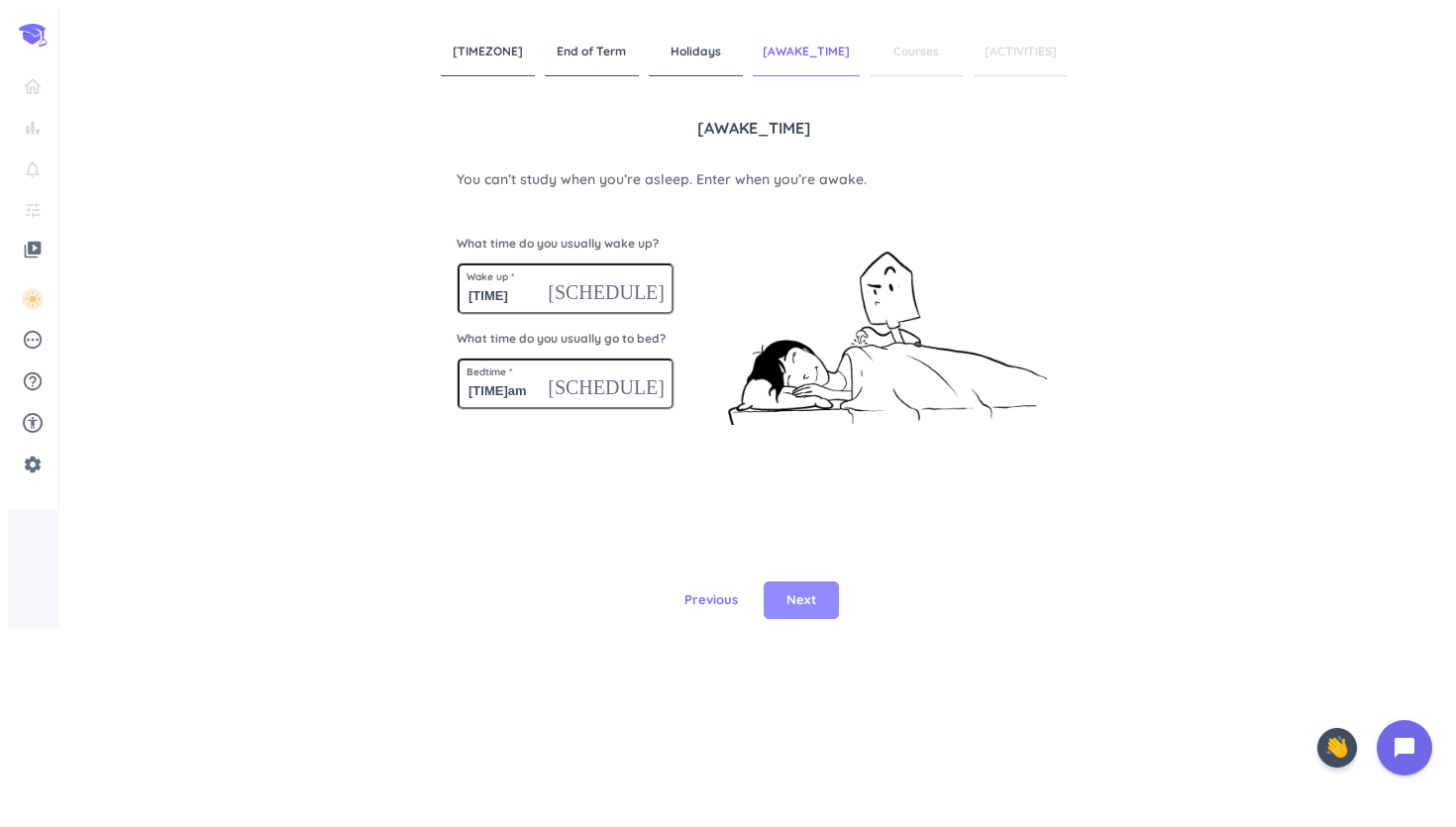 click on "Next" at bounding box center [801, 600] 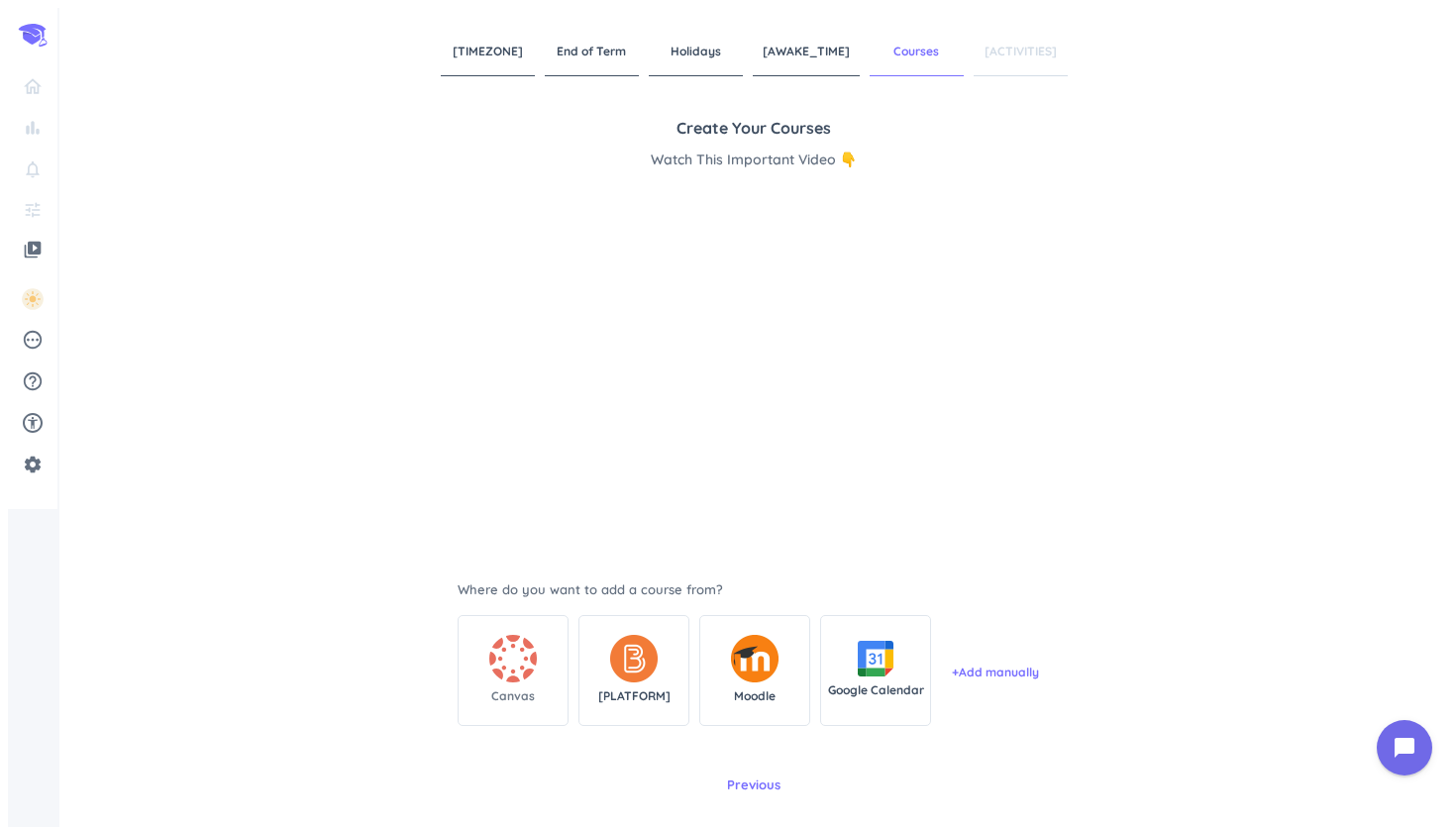 click on "Canvas" at bounding box center (513, 671) 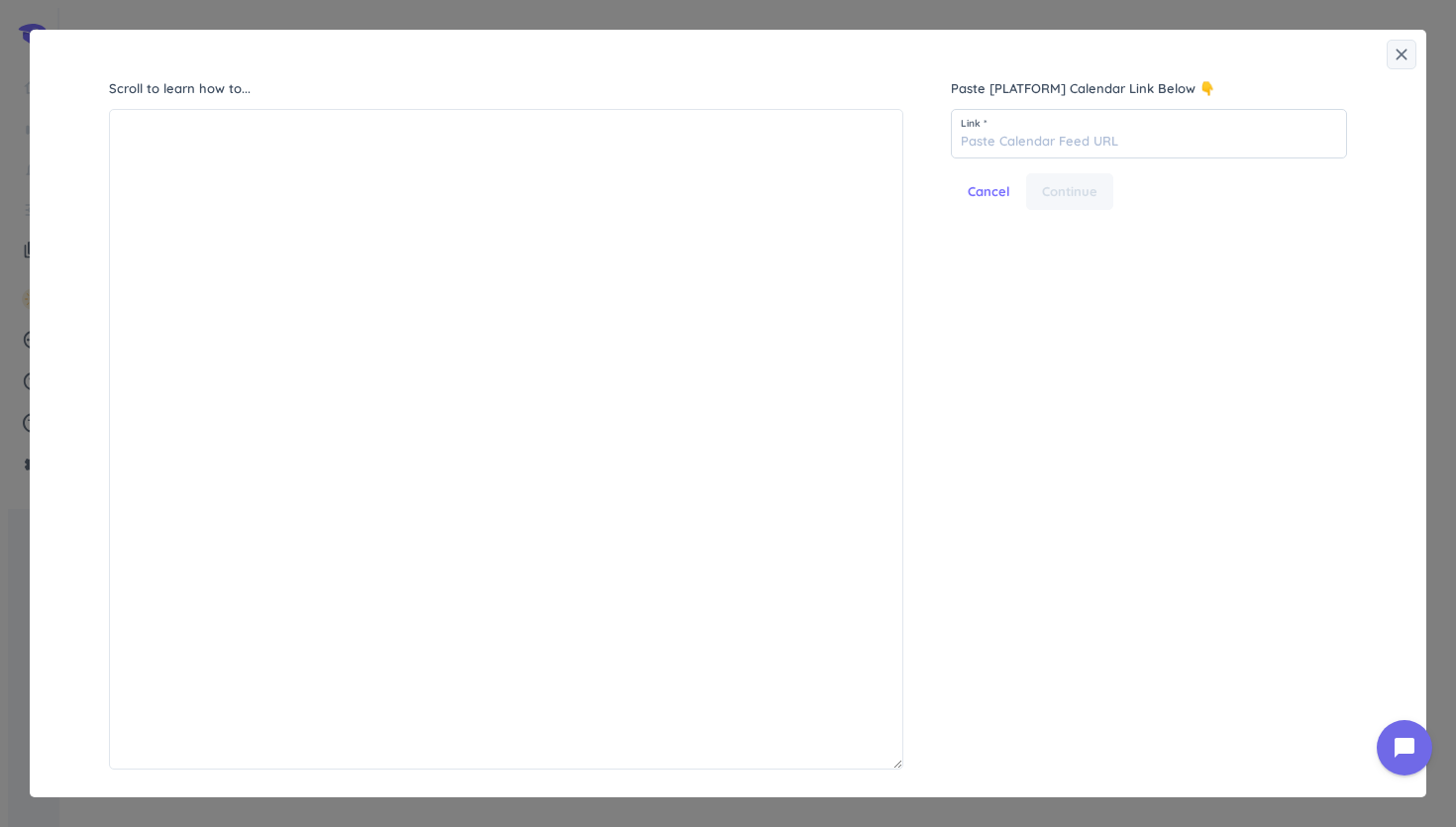 scroll, scrollTop: 1, scrollLeft: 1, axis: both 